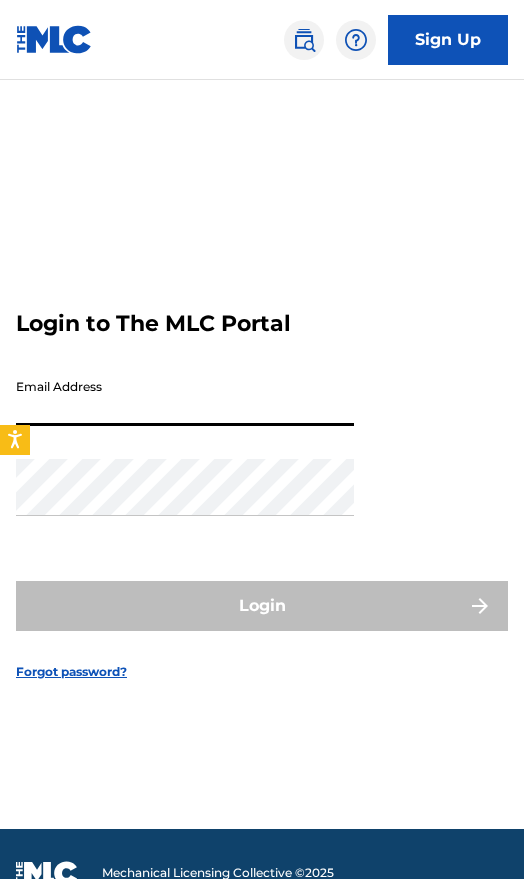 scroll, scrollTop: 0, scrollLeft: 0, axis: both 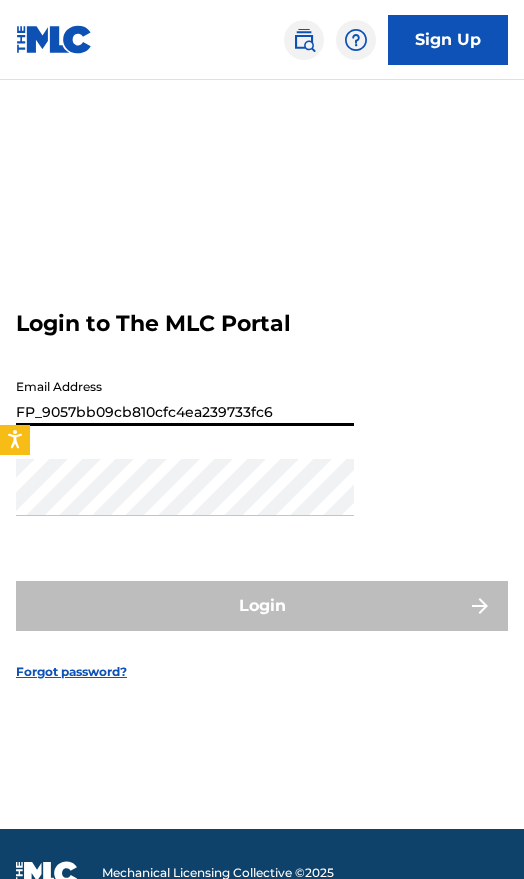 click on "Login" at bounding box center (262, 606) 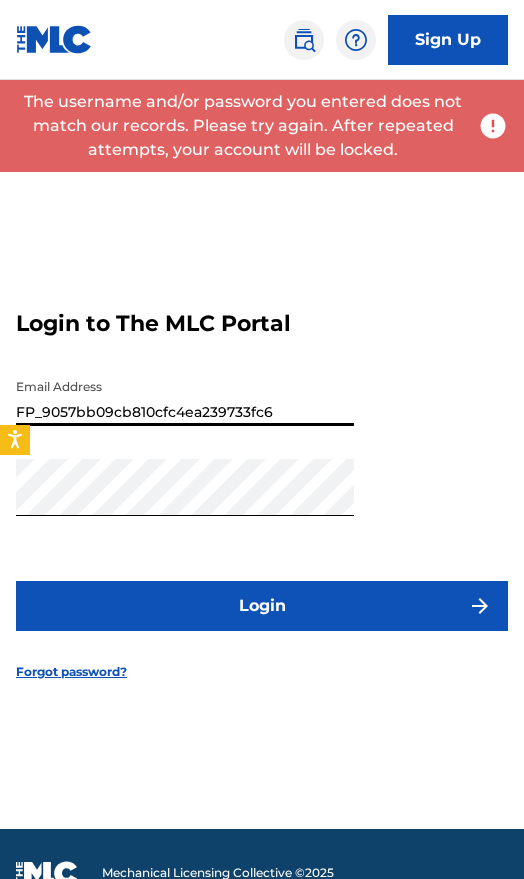 click on "FP_9057bb09cb810cfc4ea239733fc6" at bounding box center [185, 397] 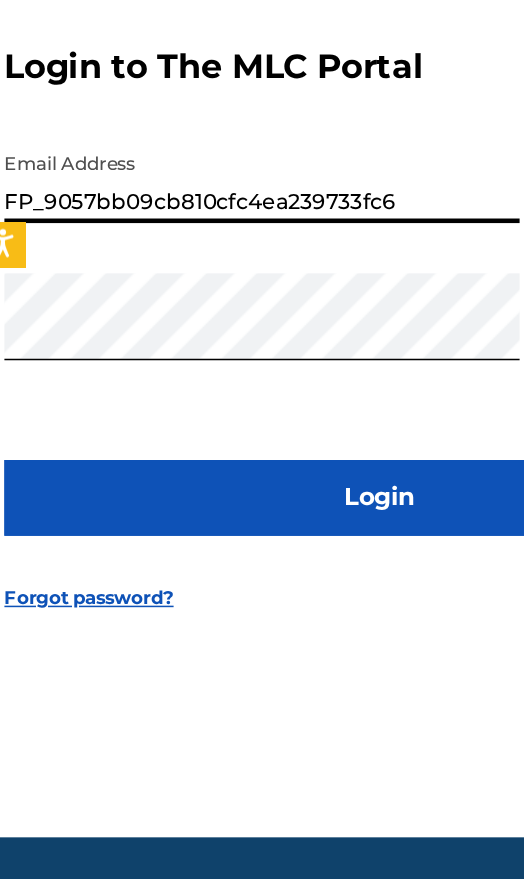 click on "FP_9057bb09cb810cfc4ea239733fc6" at bounding box center [185, 397] 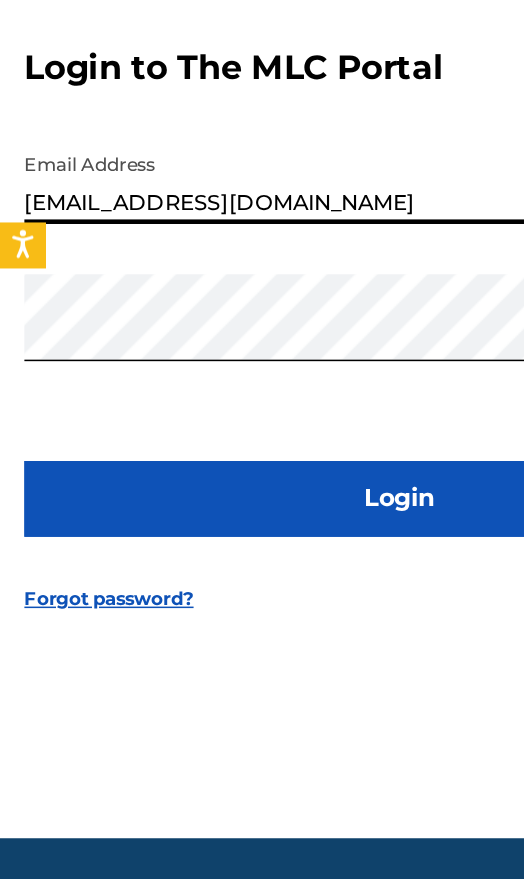 type on "[EMAIL_ADDRESS][DOMAIN_NAME]" 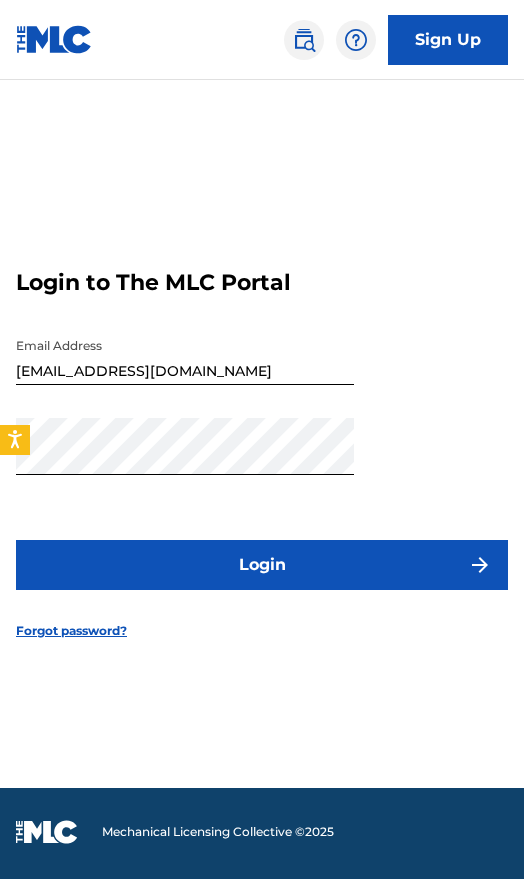 click on "Login" at bounding box center [262, 565] 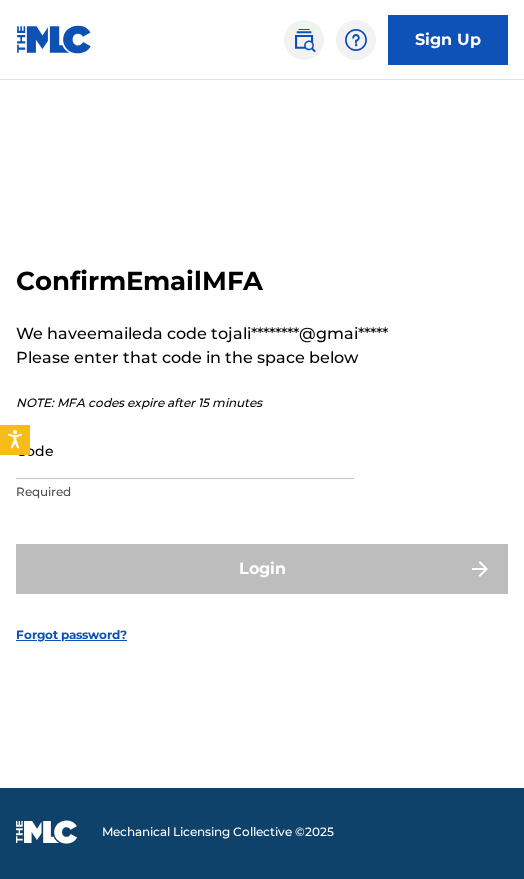 click on "Code" at bounding box center (185, 450) 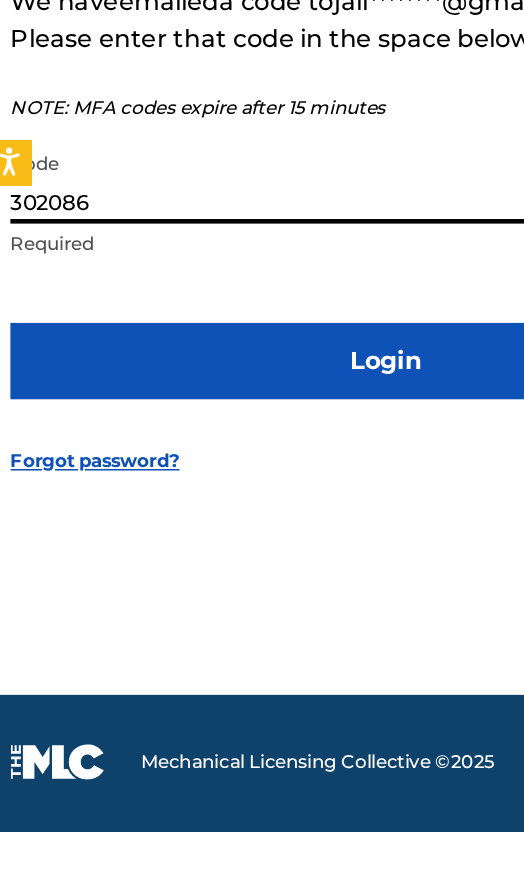type on "302086" 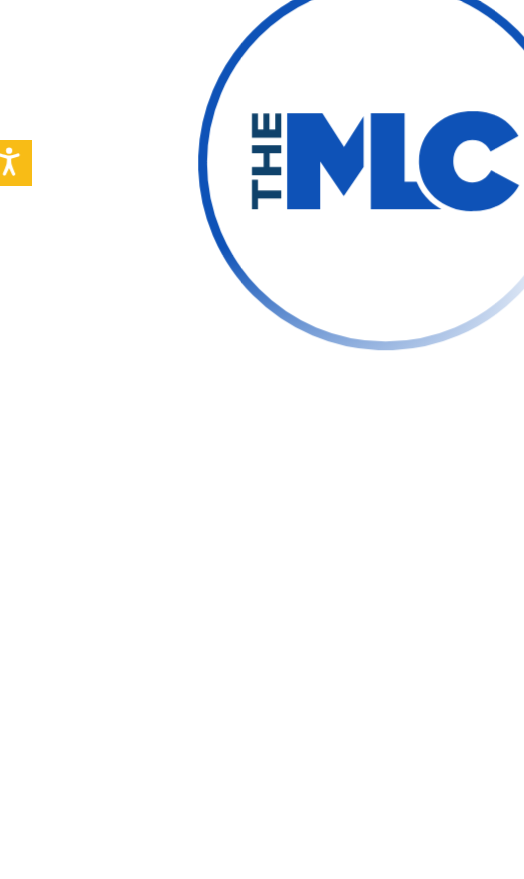 scroll, scrollTop: 71, scrollLeft: 0, axis: vertical 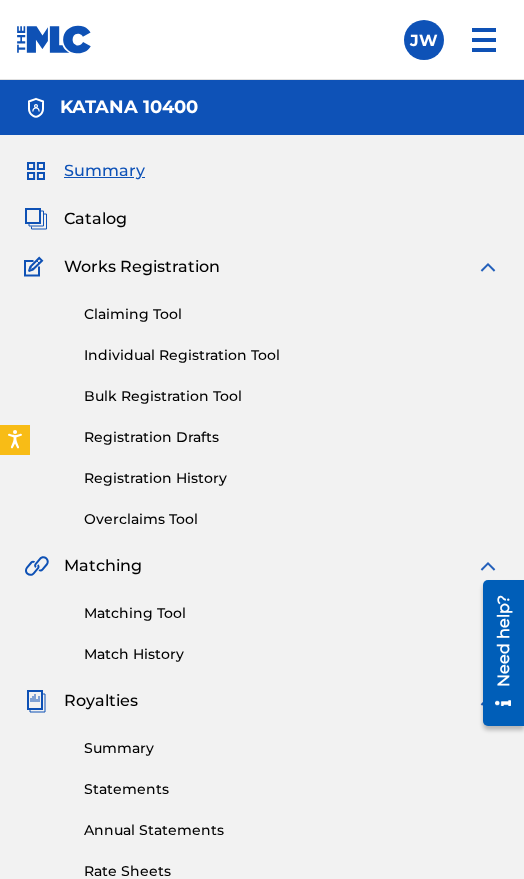 click on "Matching Tool" at bounding box center (292, 613) 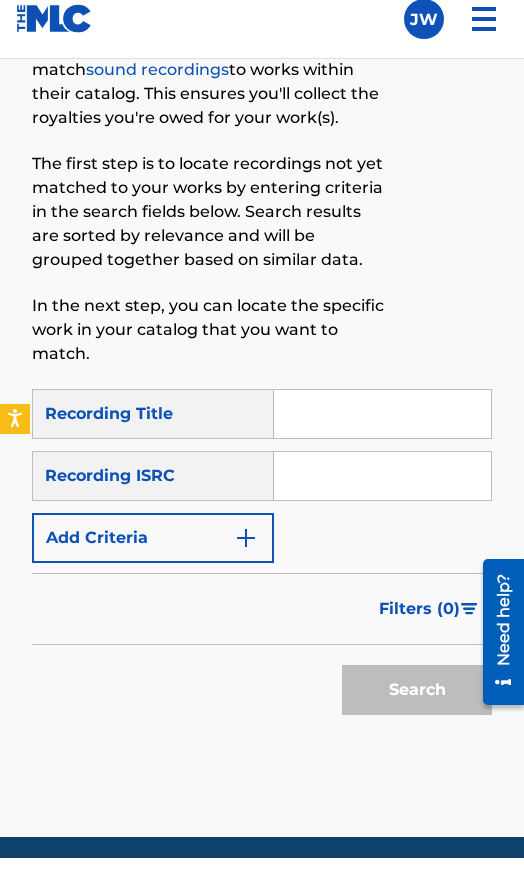 scroll, scrollTop: 1268, scrollLeft: 0, axis: vertical 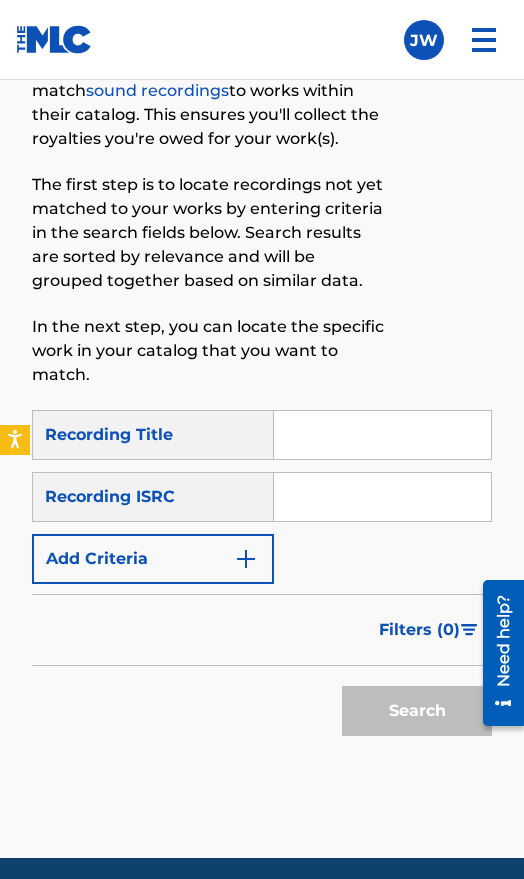 click at bounding box center (246, 559) 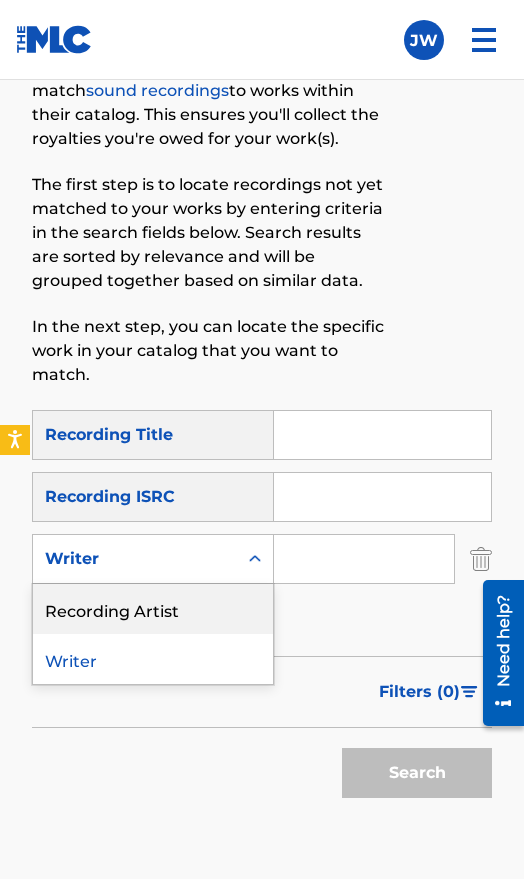 click on "Recording Artist" at bounding box center (153, 609) 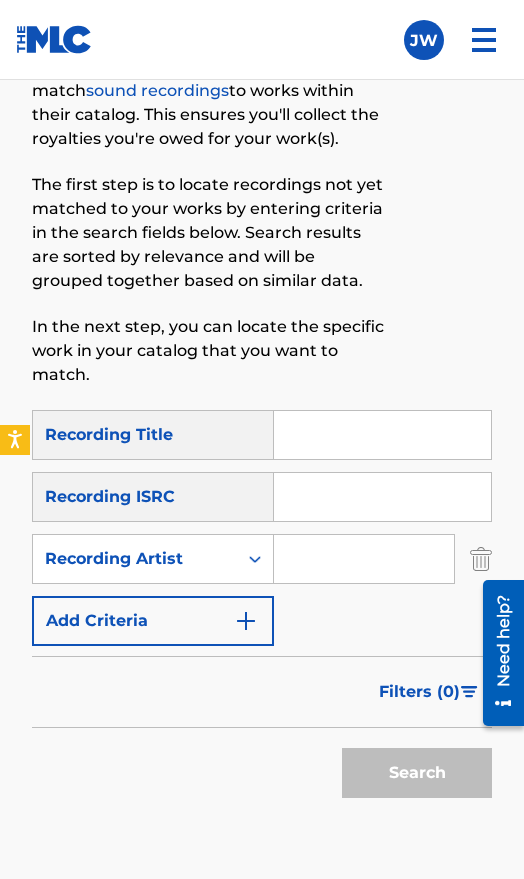 click at bounding box center (364, 559) 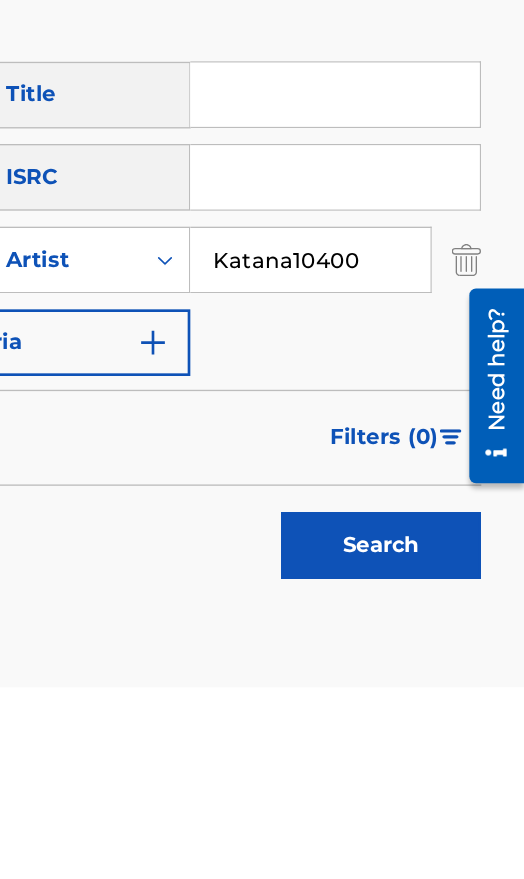 click on "Search" at bounding box center (417, 773) 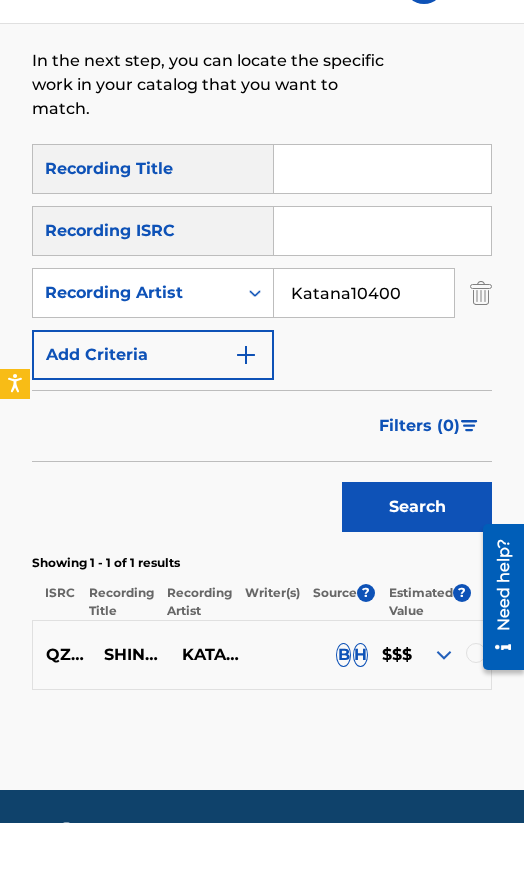 scroll, scrollTop: 1537, scrollLeft: 0, axis: vertical 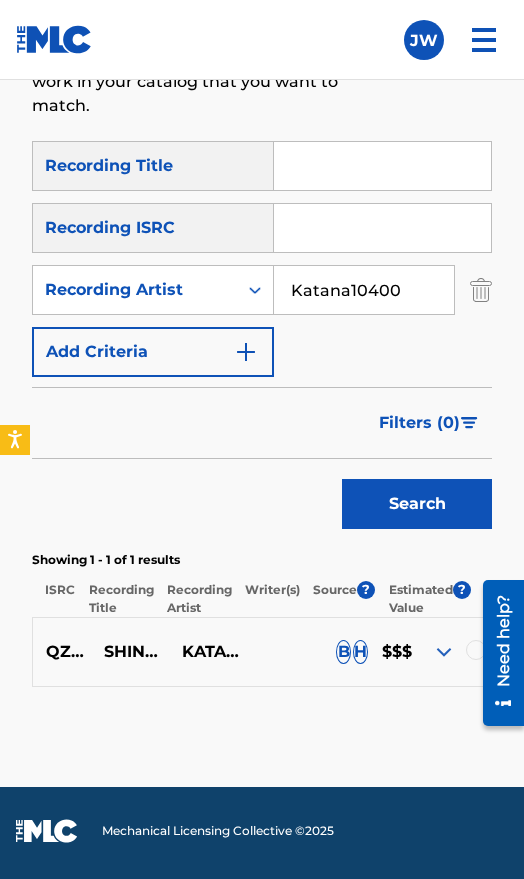 click at bounding box center (452, 652) 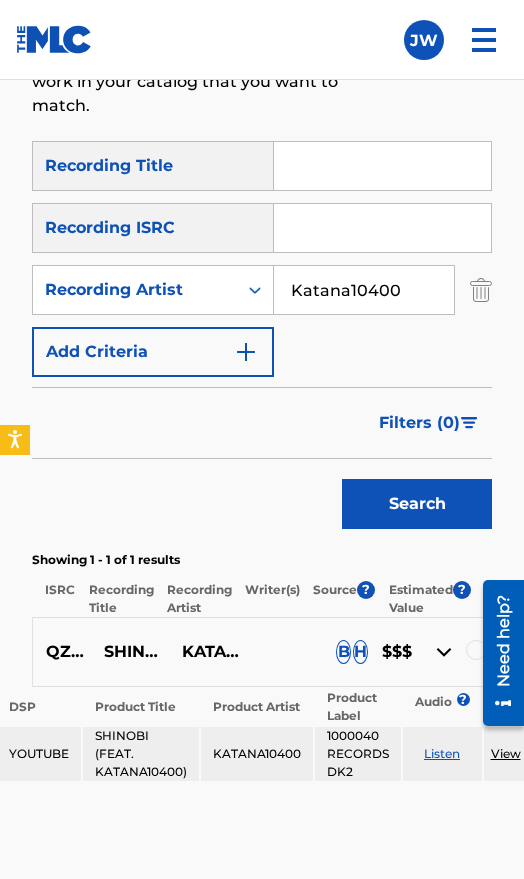 click at bounding box center (444, 652) 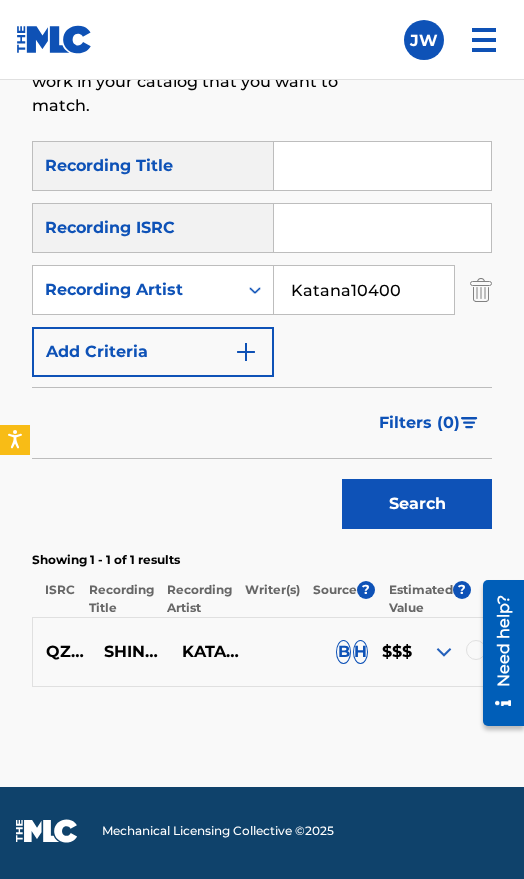 scroll, scrollTop: 1587, scrollLeft: 0, axis: vertical 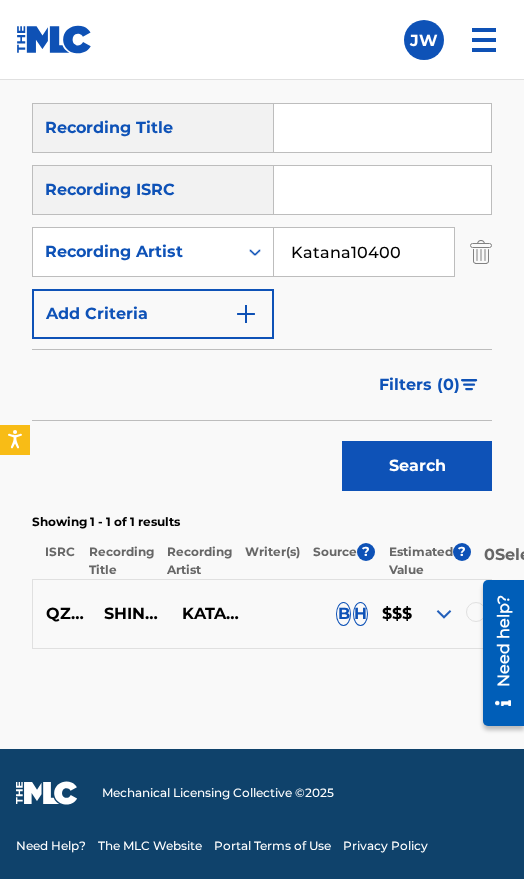 click on "Recording Title" at bounding box center (114, 561) 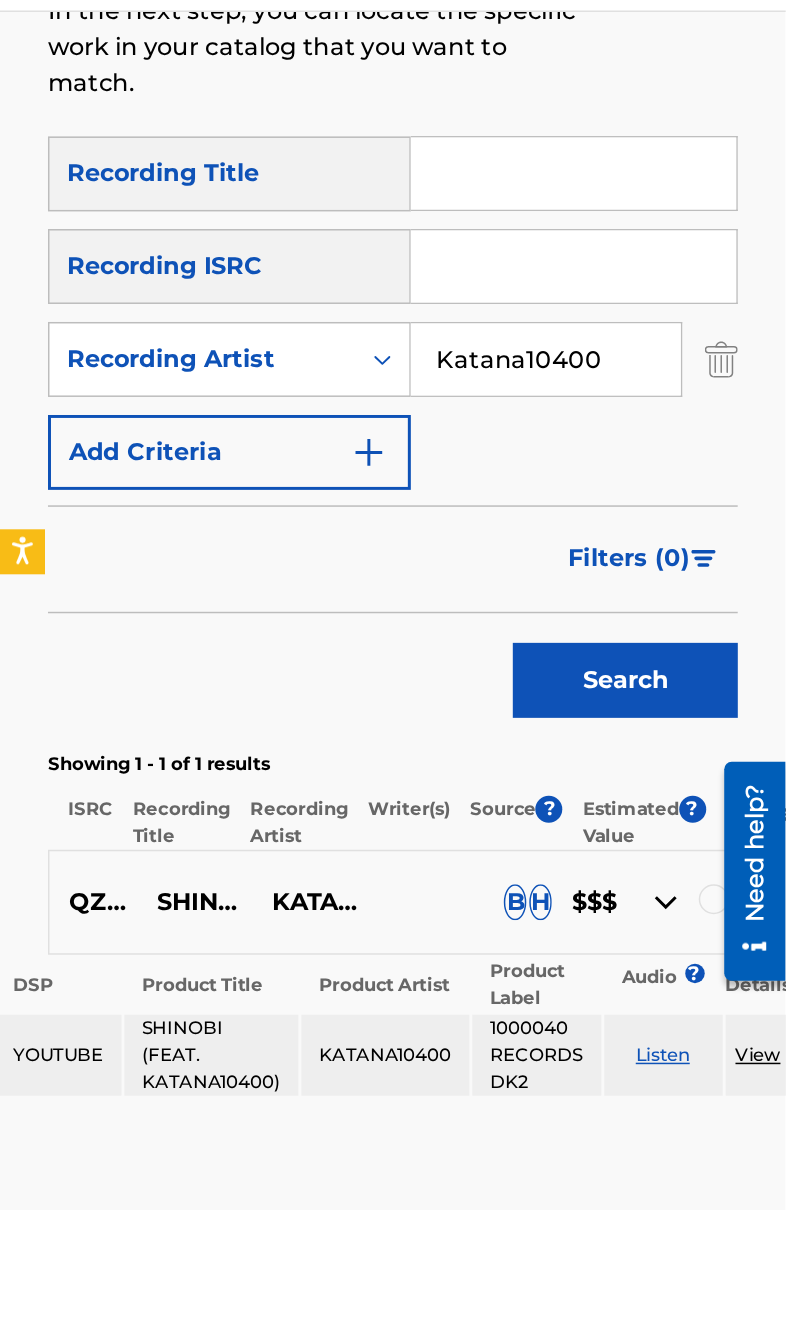 scroll, scrollTop: 0, scrollLeft: 0, axis: both 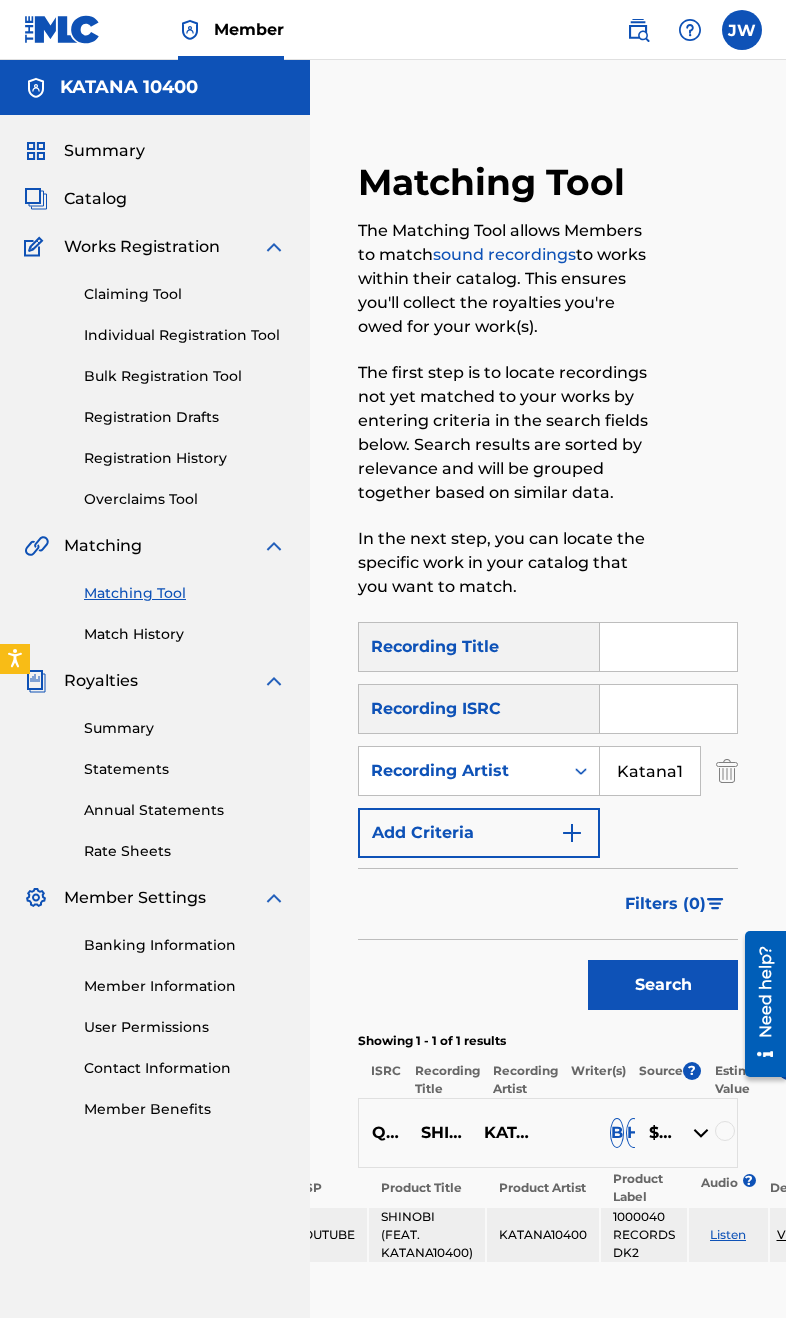 click on "KATANA 10400 Summary Catalog Works Registration Claiming Tool Individual Registration Tool Bulk Registration Tool Registration Drafts Registration History Overclaims Tool Matching Matching Tool Match History Royalties Summary Statements Annual Statements Rate Sheets Member Settings Banking Information Member Information User Permissions Contact Information Member Benefits" at bounding box center (155, 712) 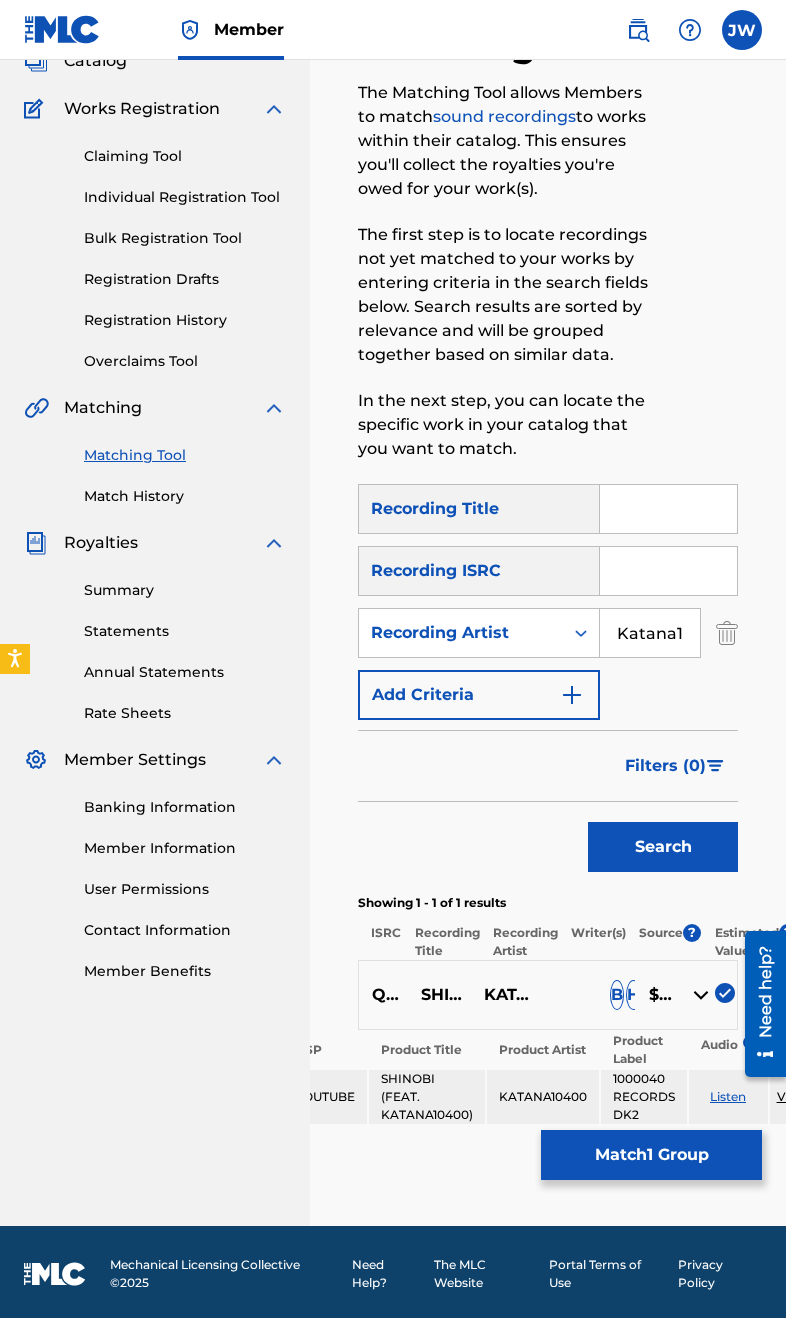 scroll, scrollTop: 142, scrollLeft: 0, axis: vertical 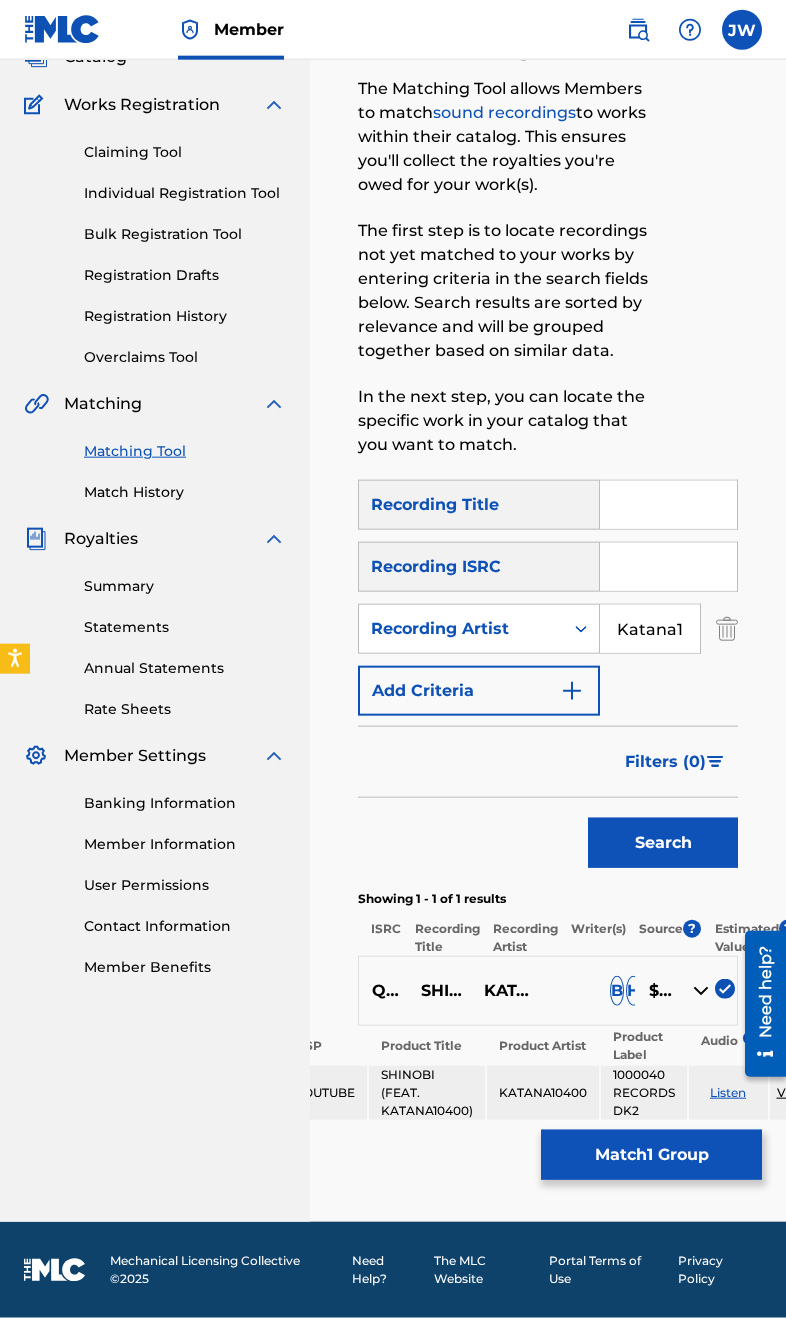 click on "Katana10400" at bounding box center [650, 629] 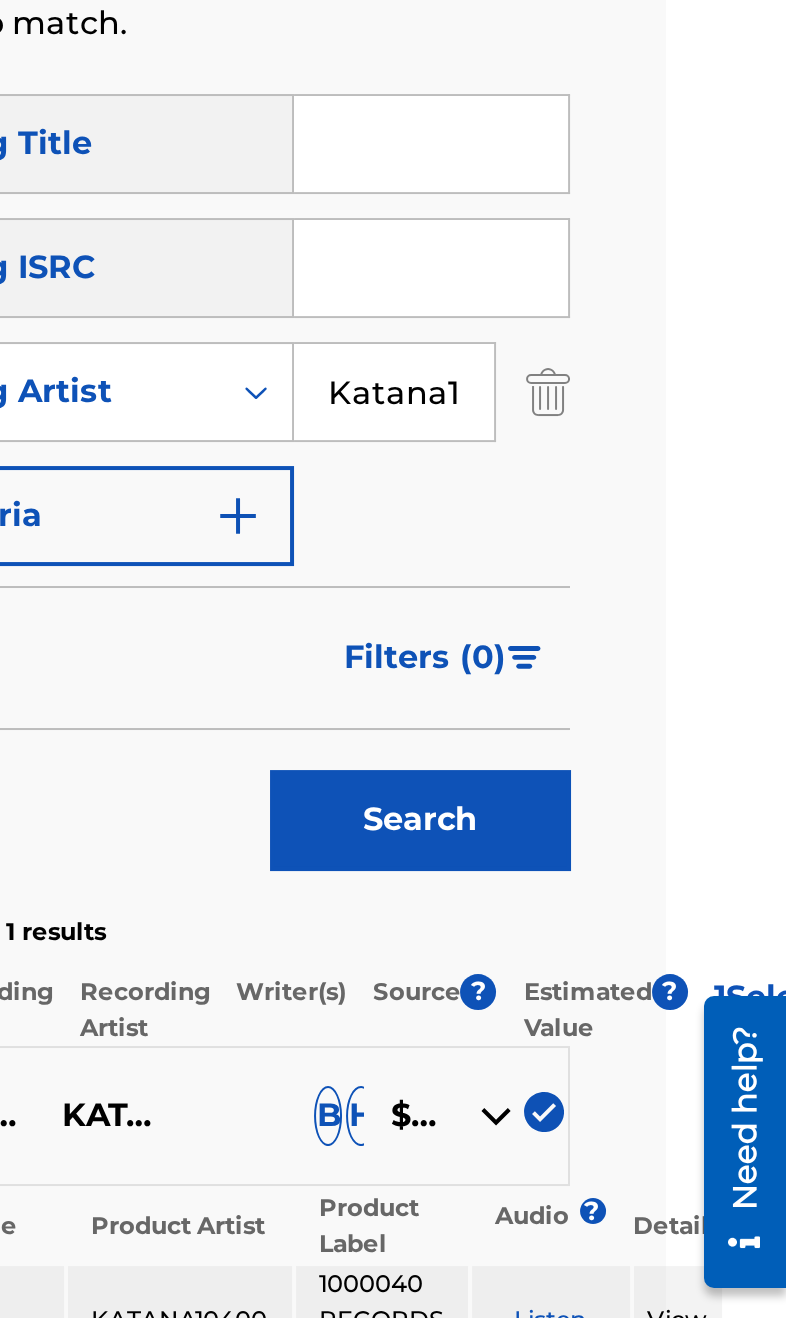 type on "Katana10400" 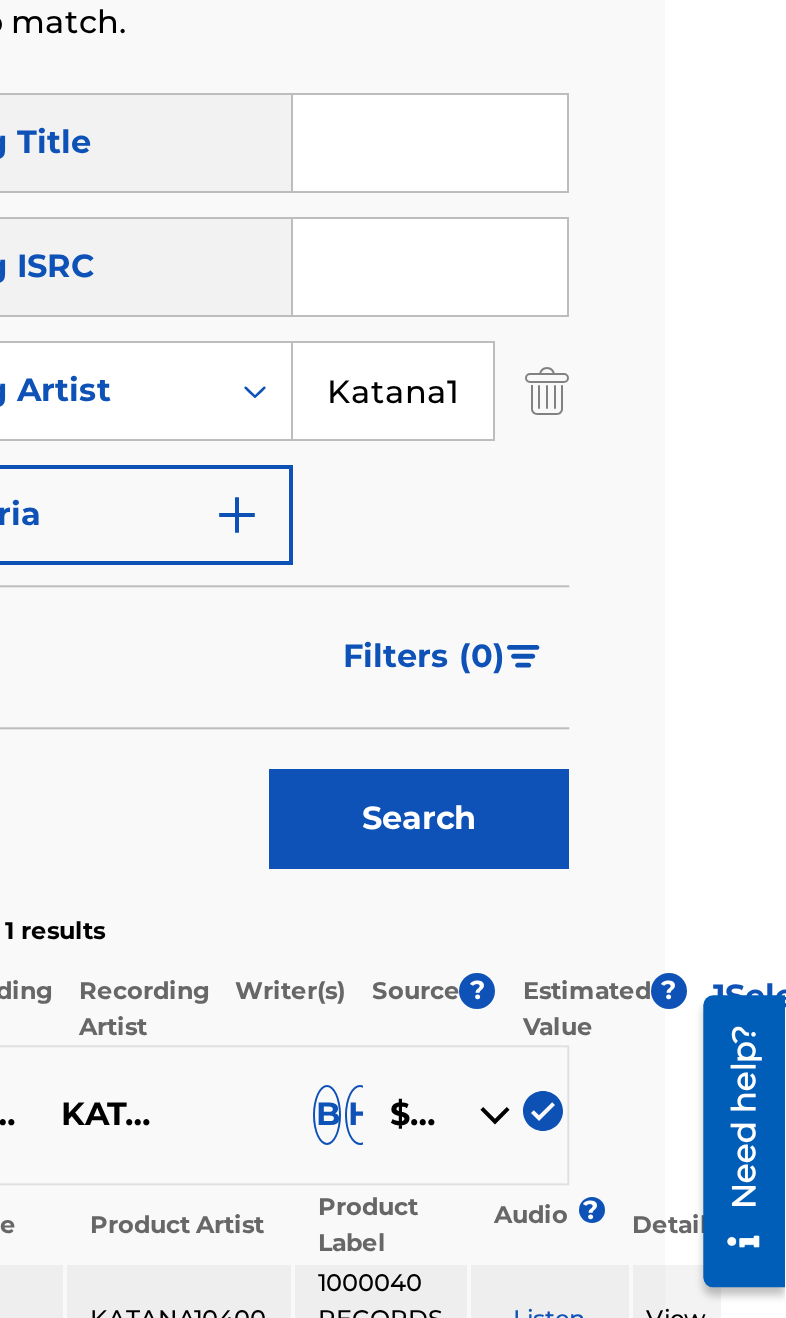 click on "Search" at bounding box center [603, 843] 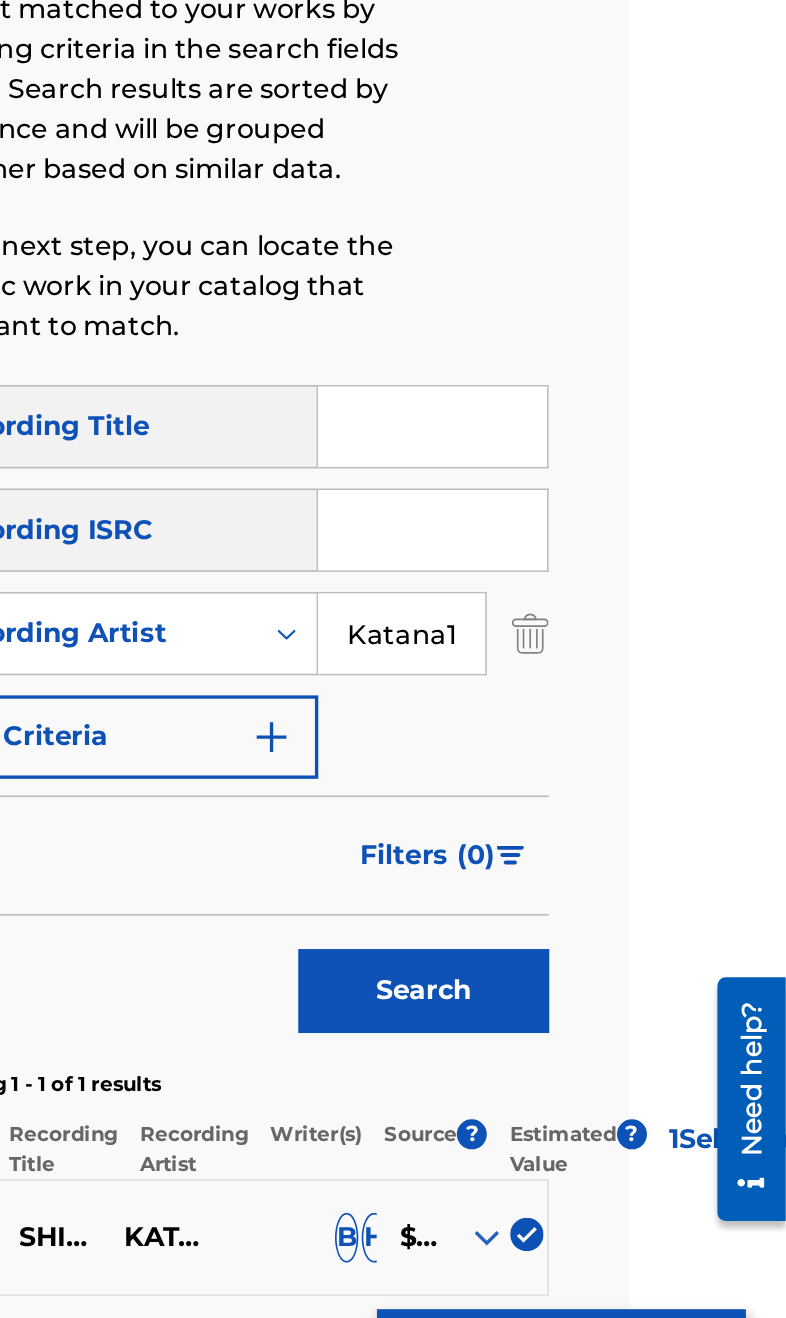 scroll, scrollTop: 142, scrollLeft: 95, axis: both 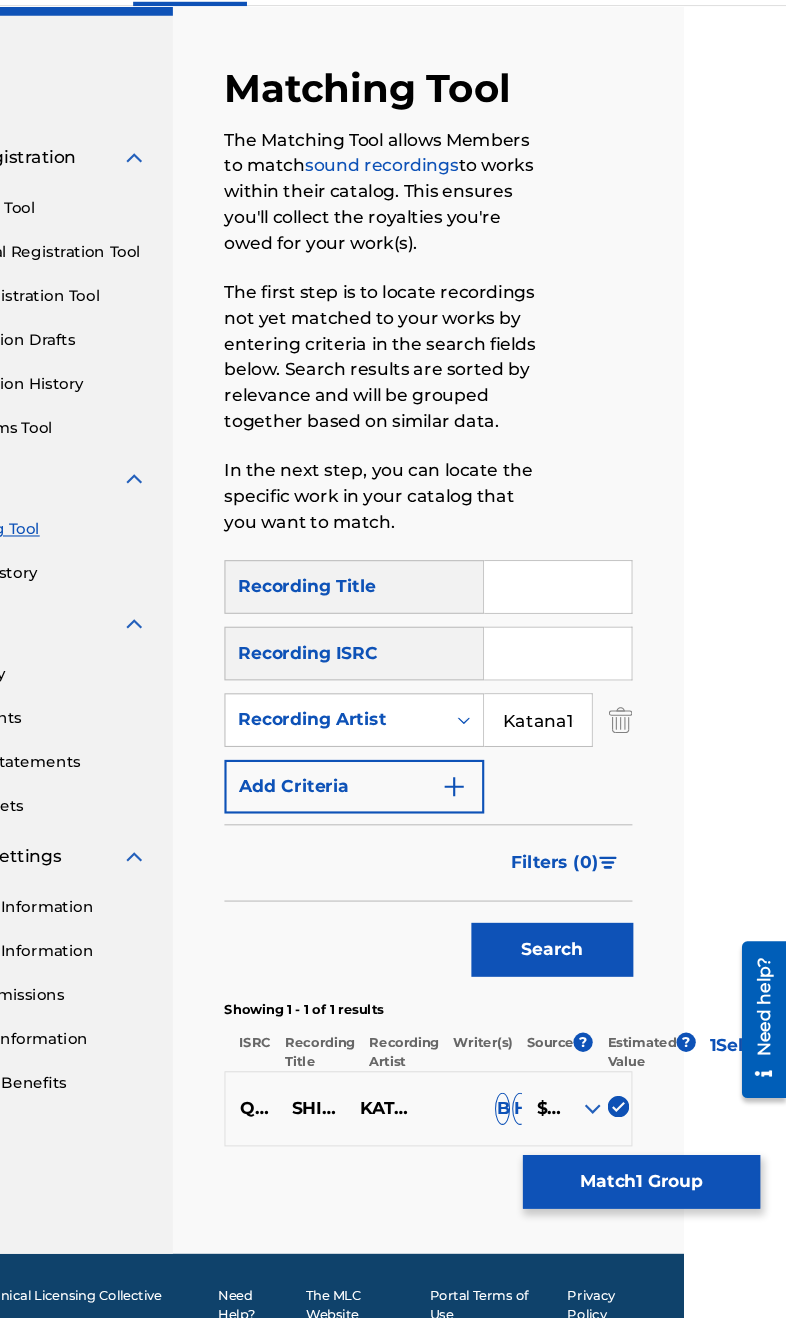 click on "Match  1 Group" at bounding box center [651, 1155] 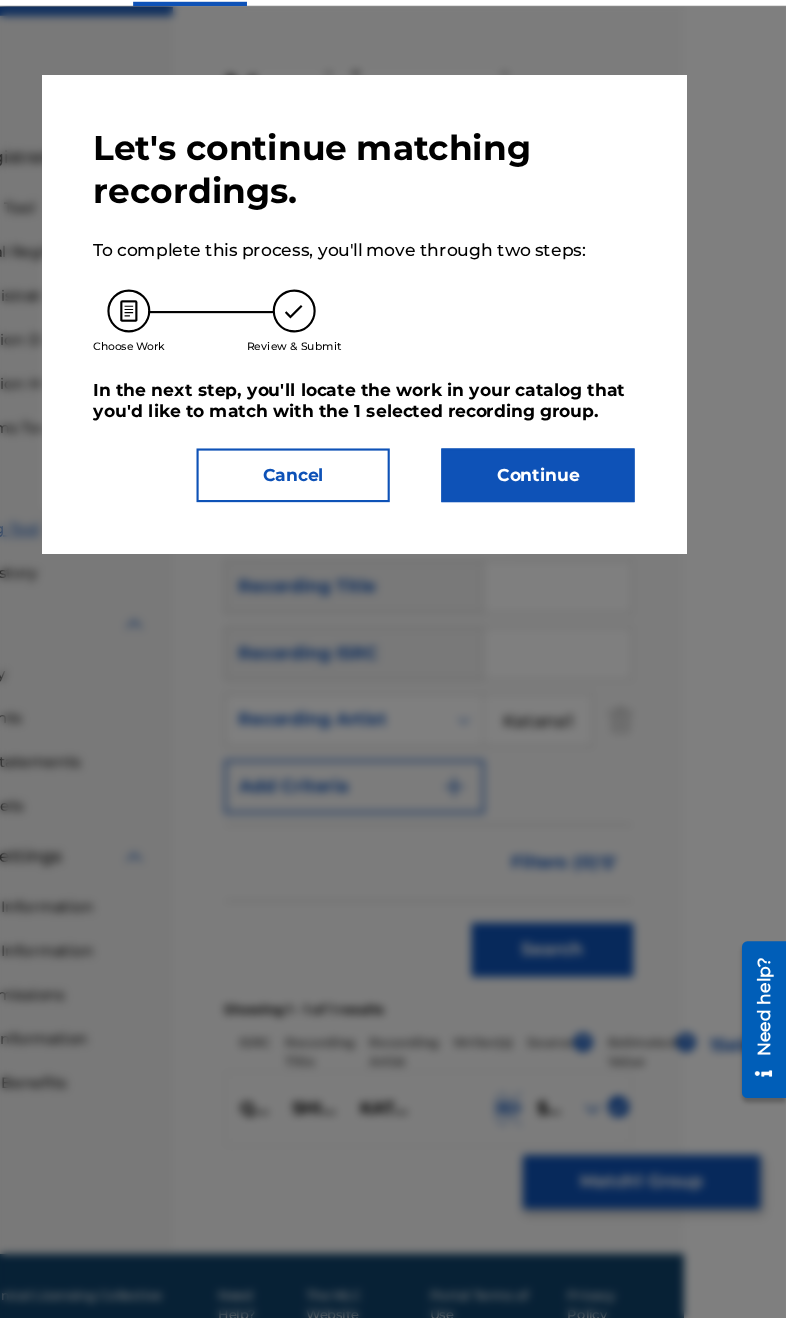 click on "Continue" at bounding box center [555, 497] 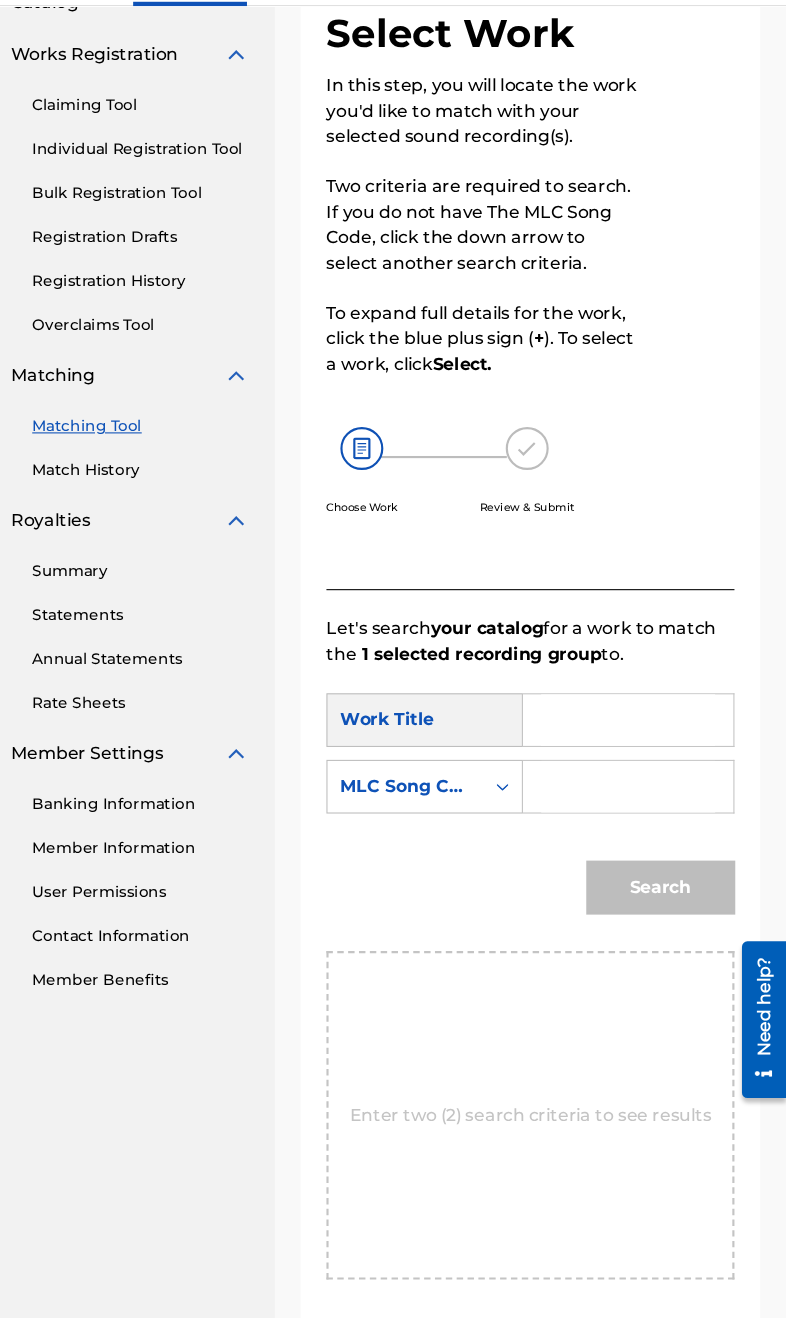 scroll, scrollTop: 142, scrollLeft: 0, axis: vertical 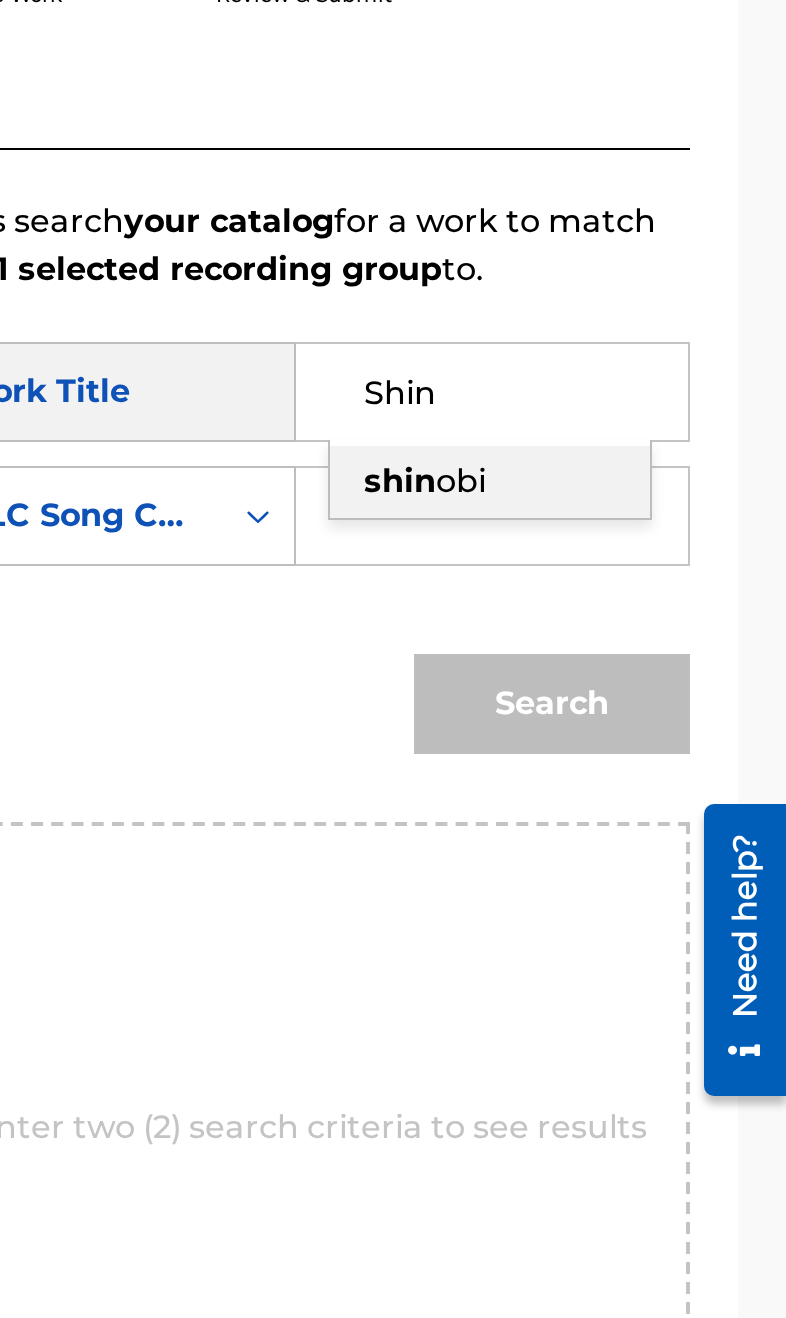click on "obi" at bounding box center (623, 769) 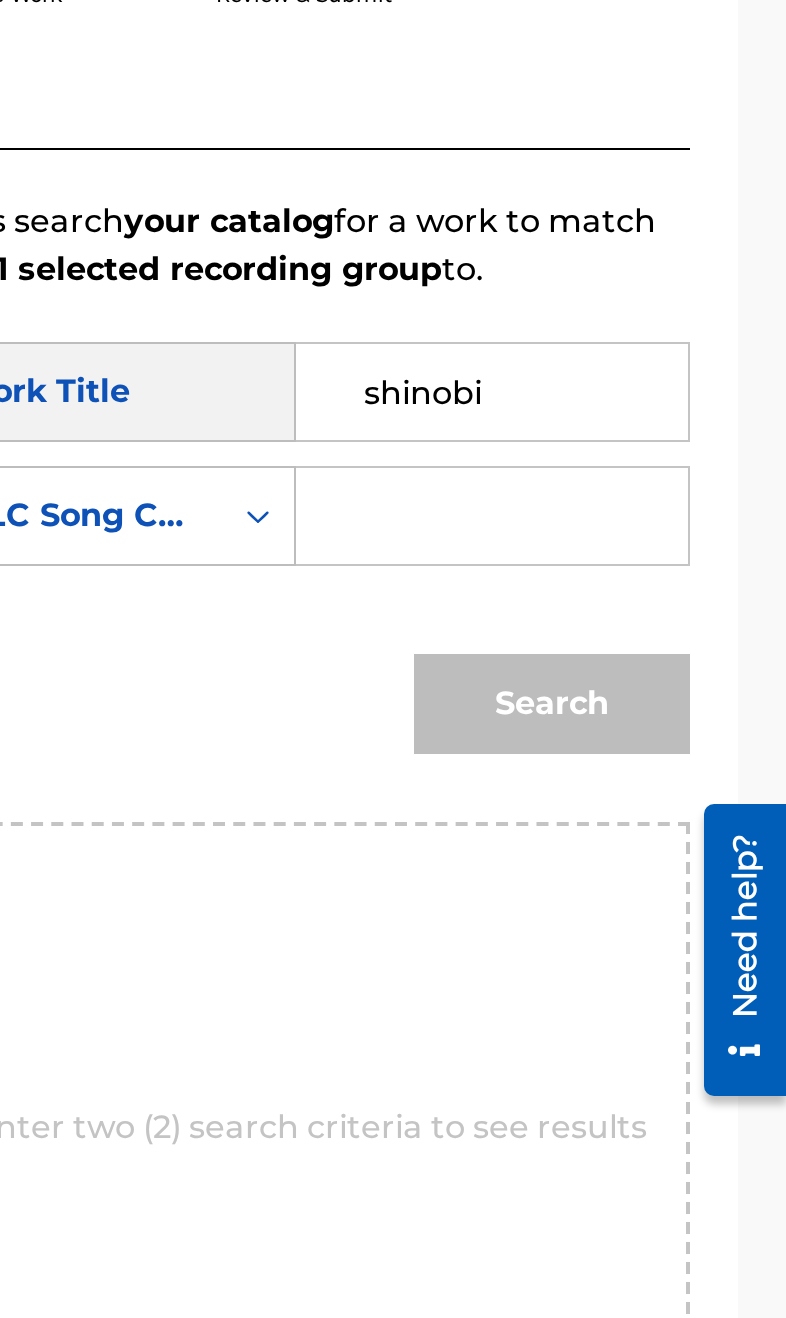 click at bounding box center (639, 787) 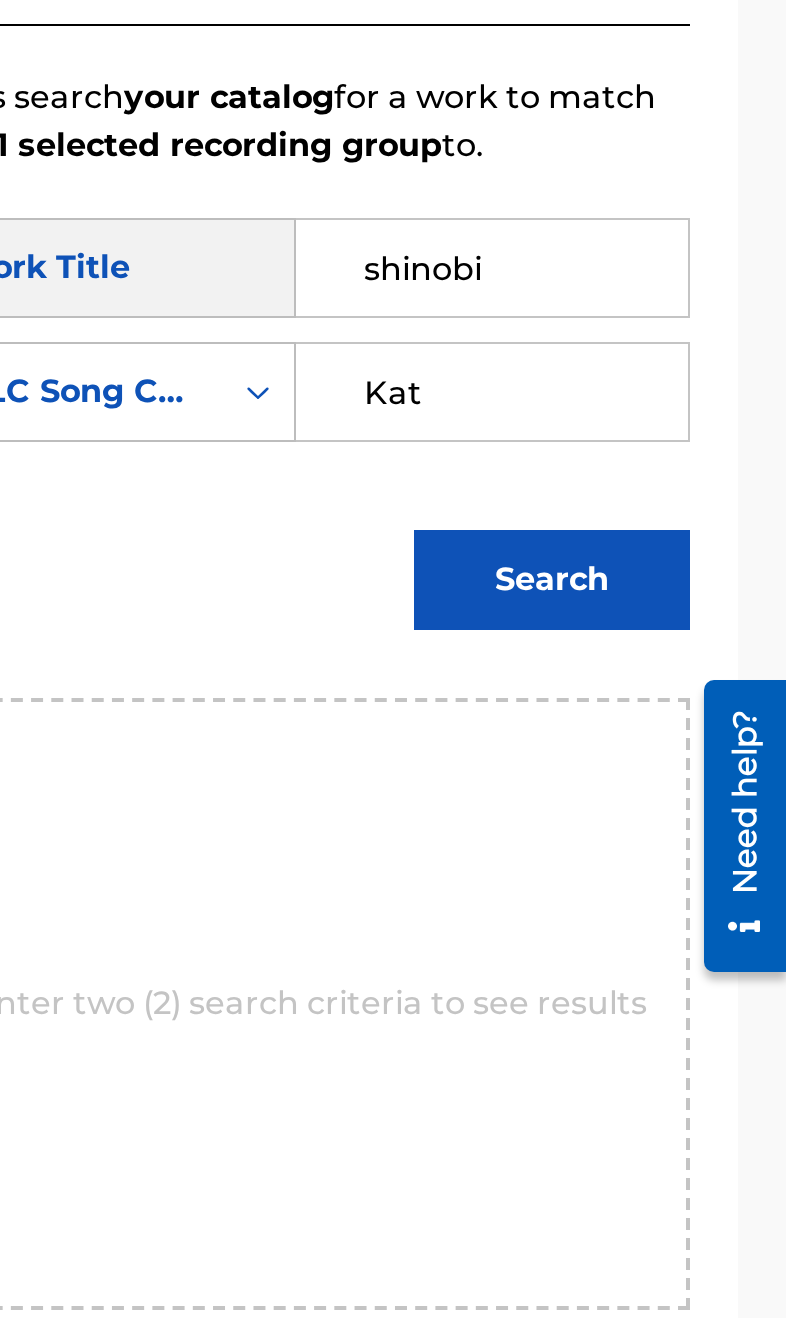 click on "Search" at bounding box center [669, 881] 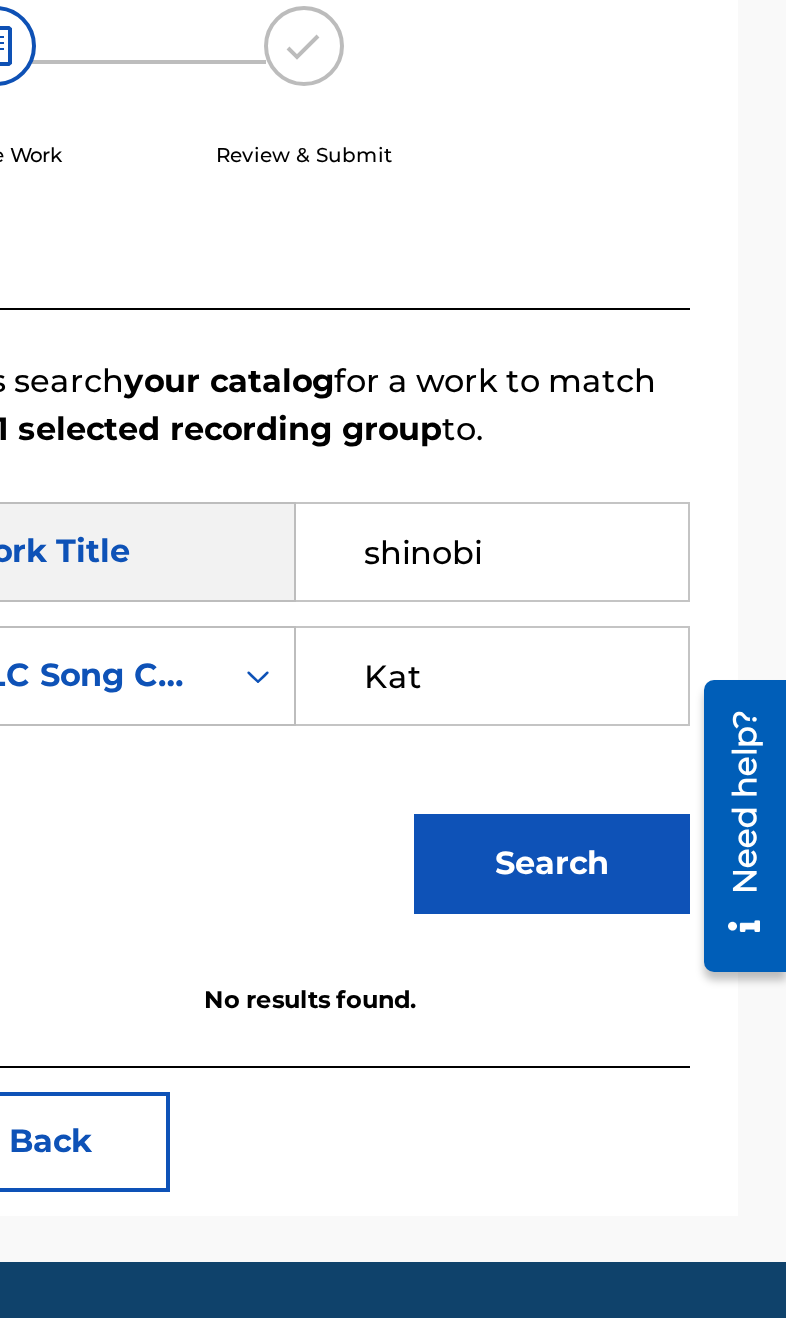 scroll, scrollTop: 164, scrollLeft: 0, axis: vertical 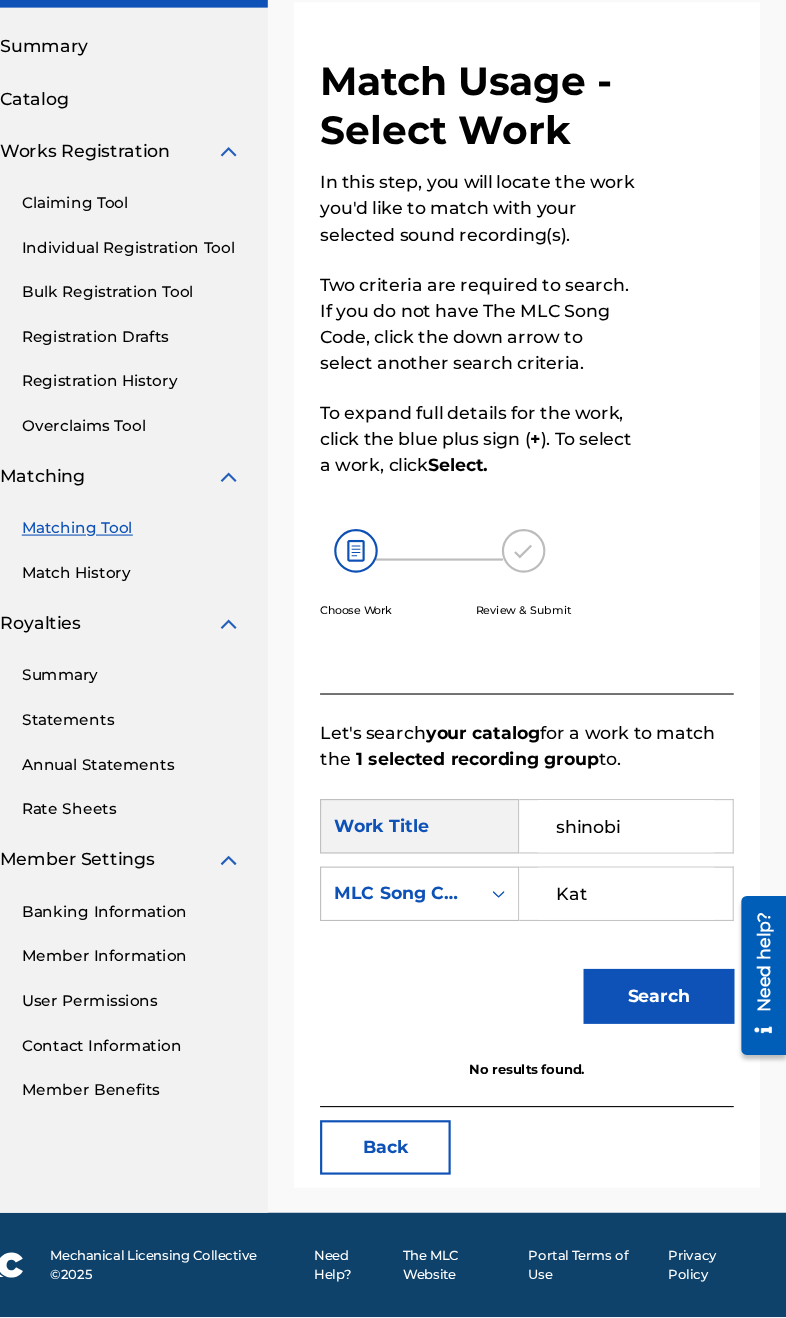 click on "Kat" at bounding box center [639, 929] 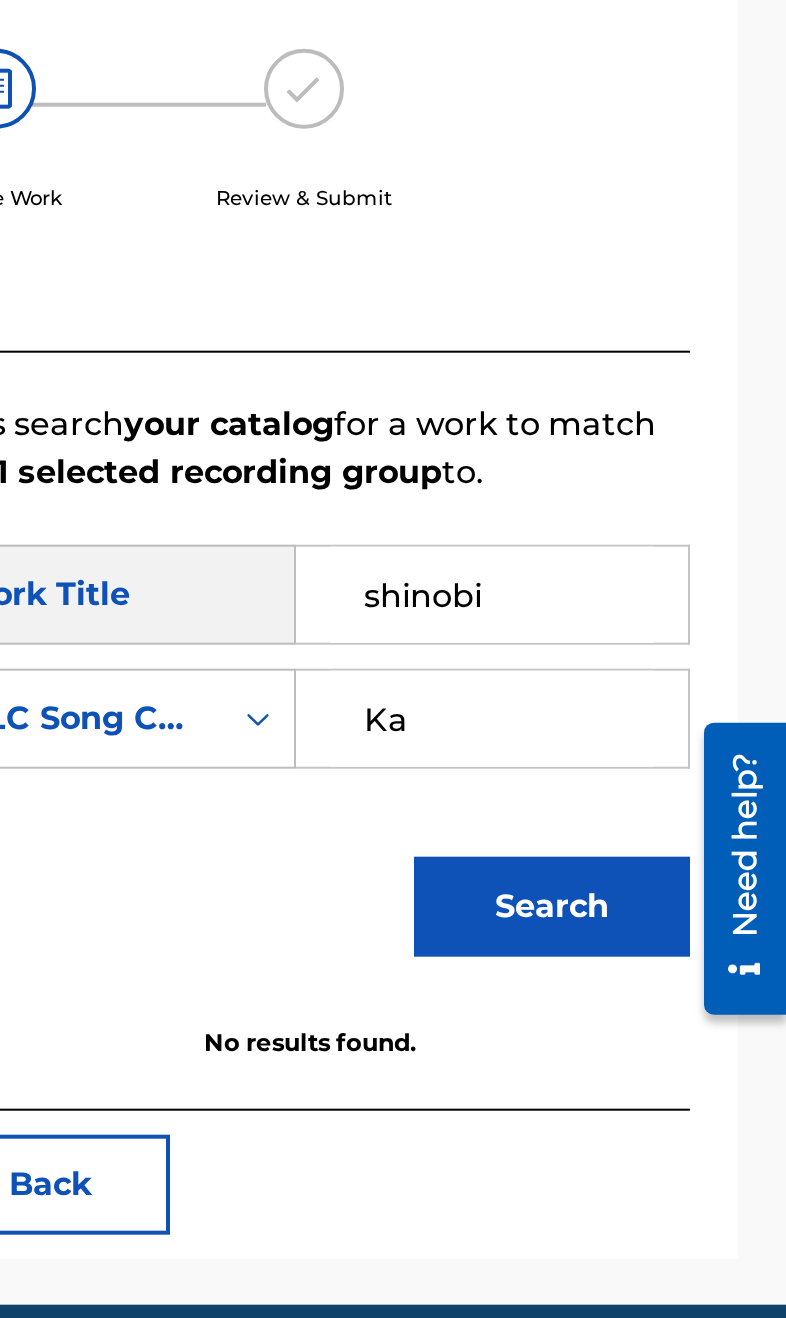 click on "Search" at bounding box center (669, 1023) 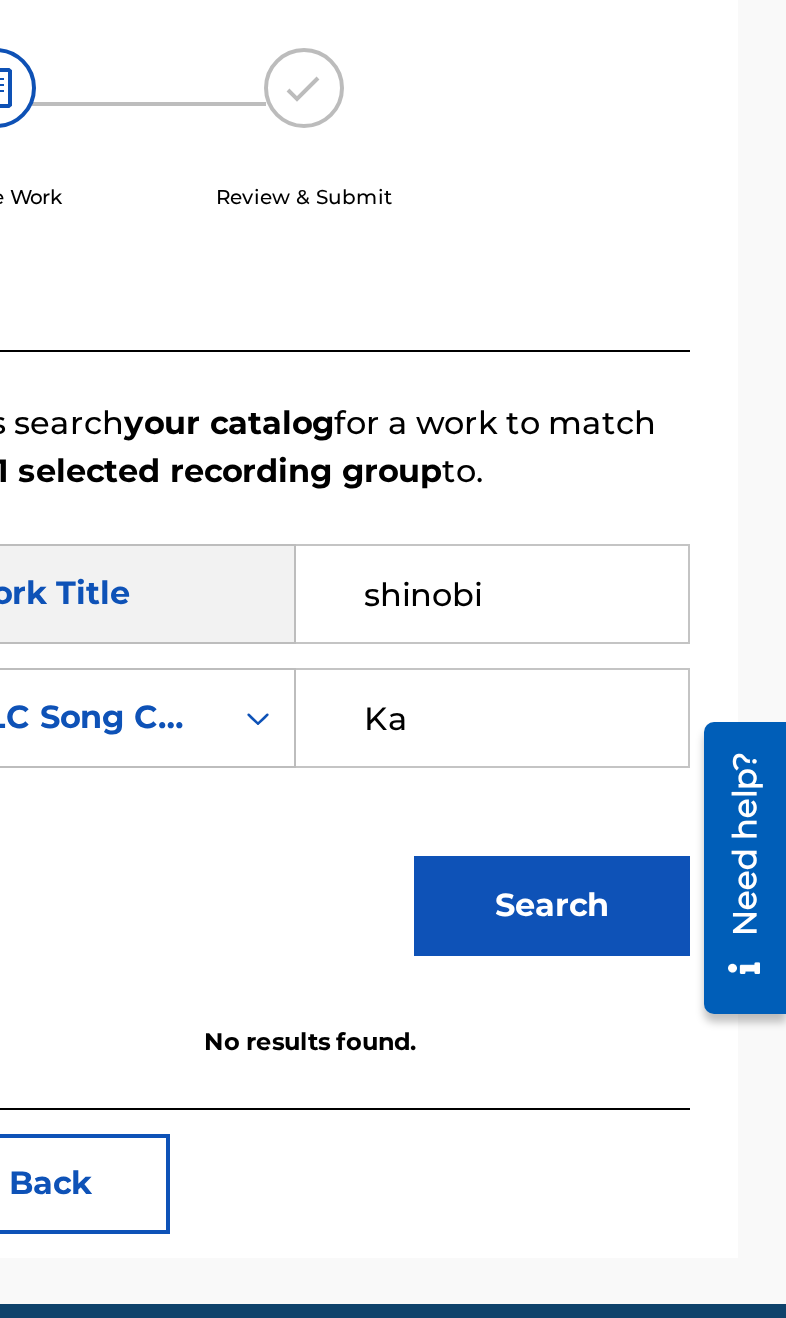 click on "Ka" at bounding box center (639, 929) 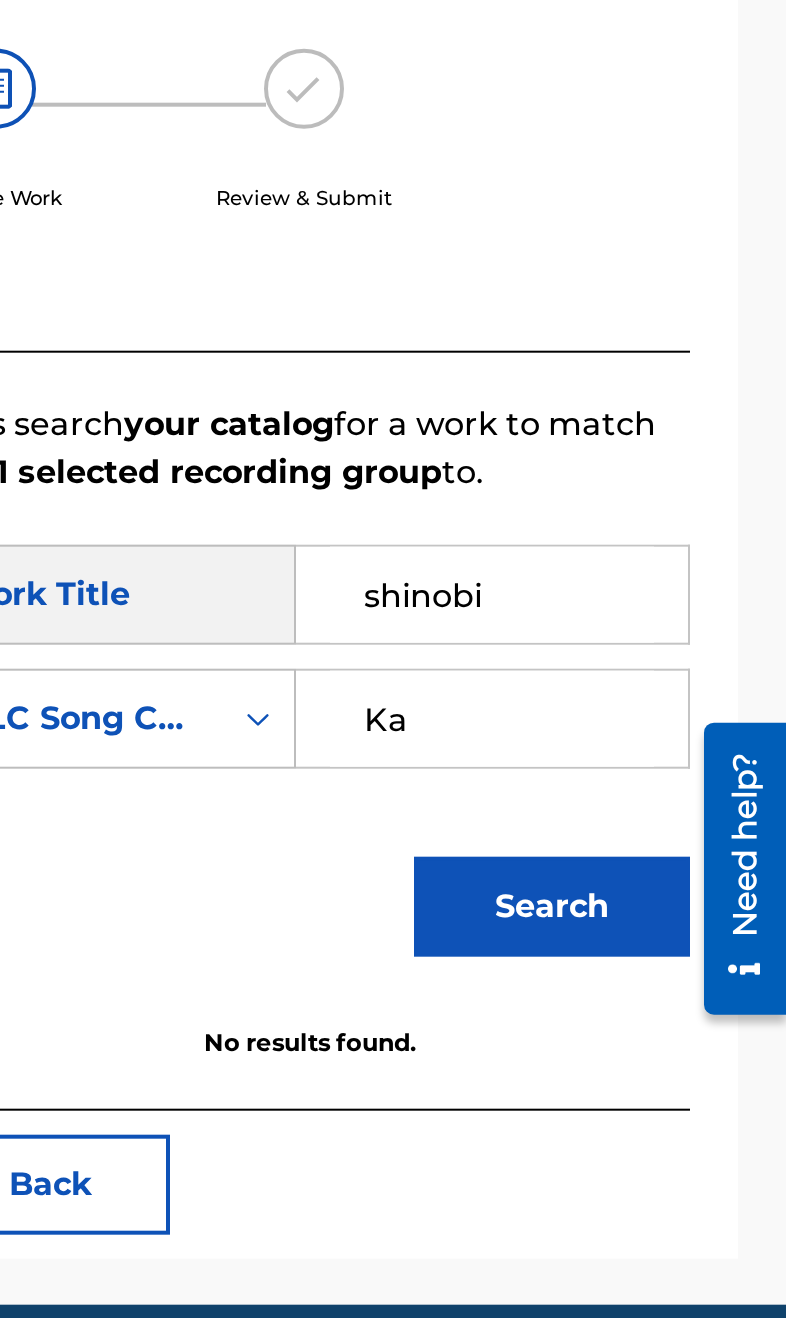 type on "K" 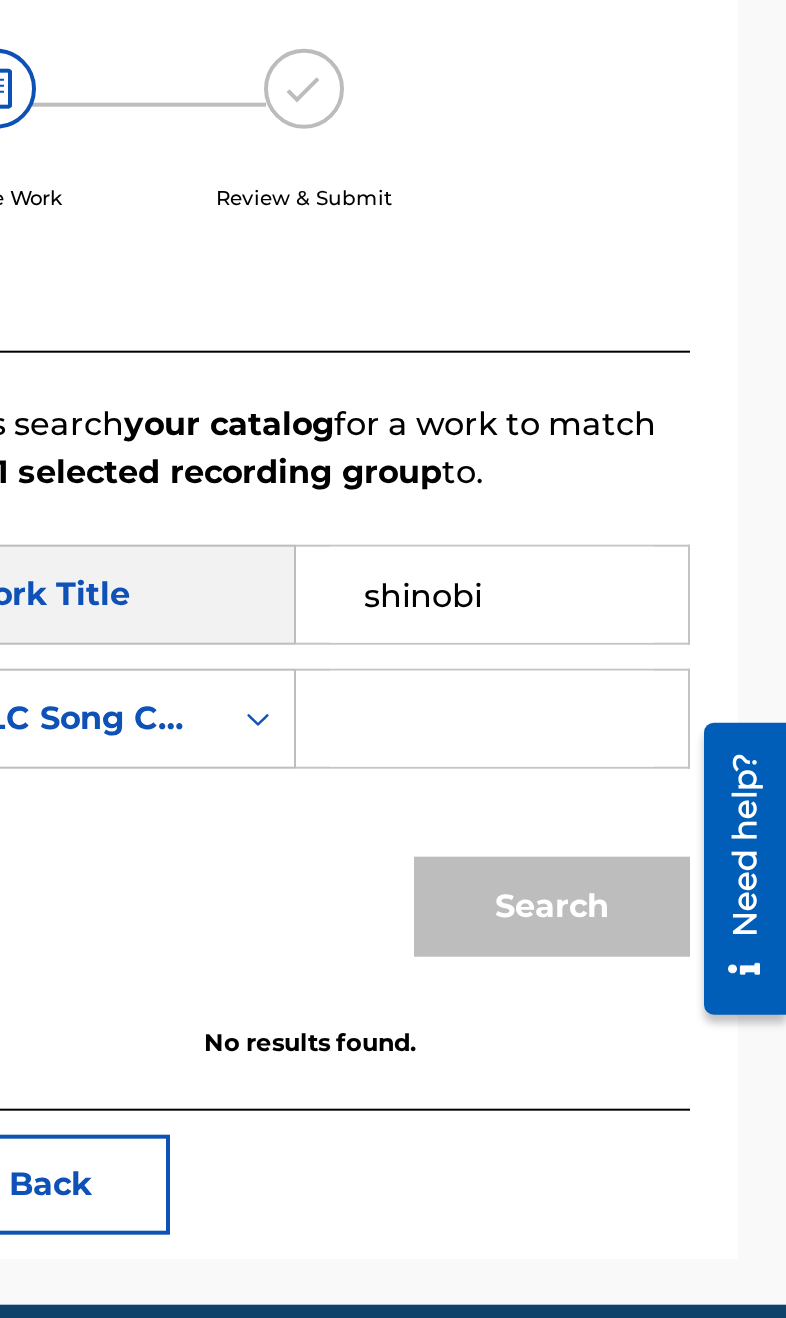 type 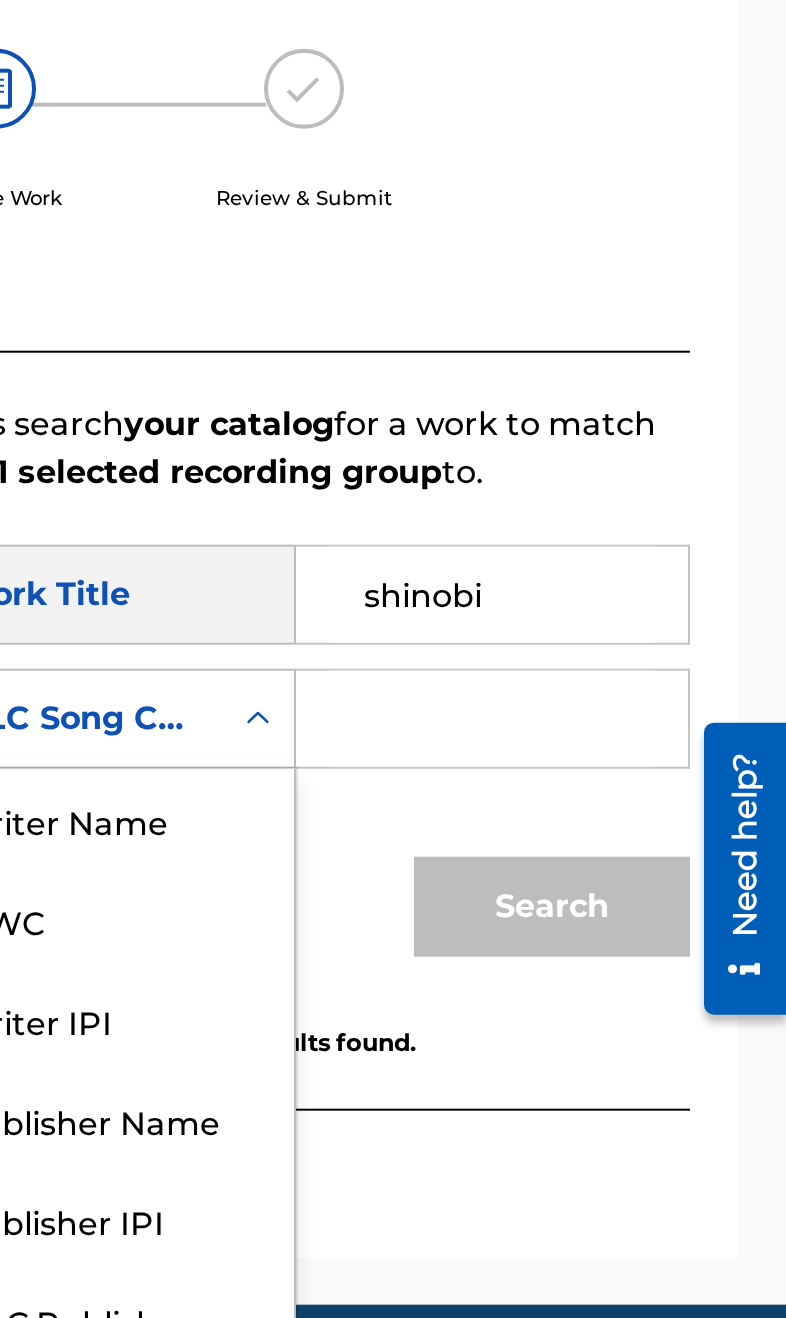 scroll, scrollTop: 74, scrollLeft: 0, axis: vertical 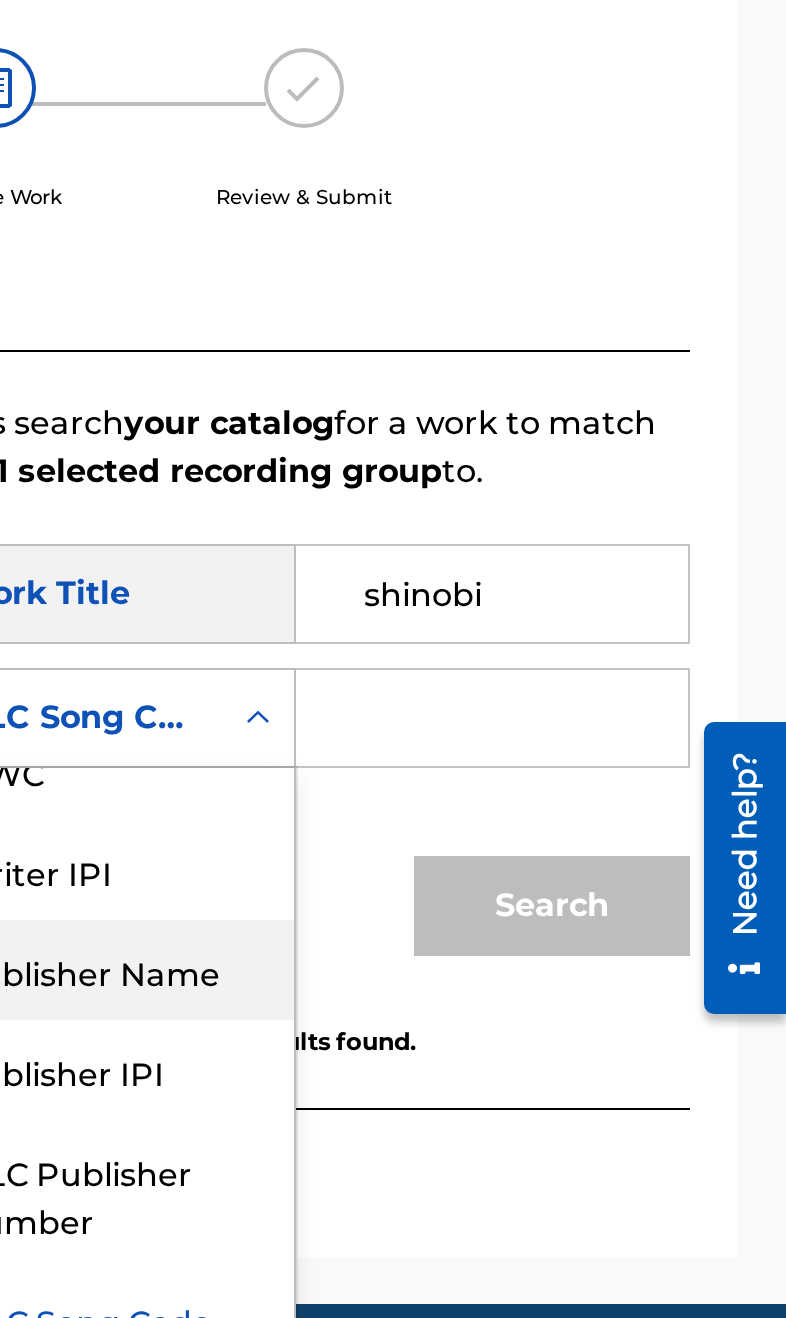 click on "Publisher Name" at bounding box center [449, 1055] 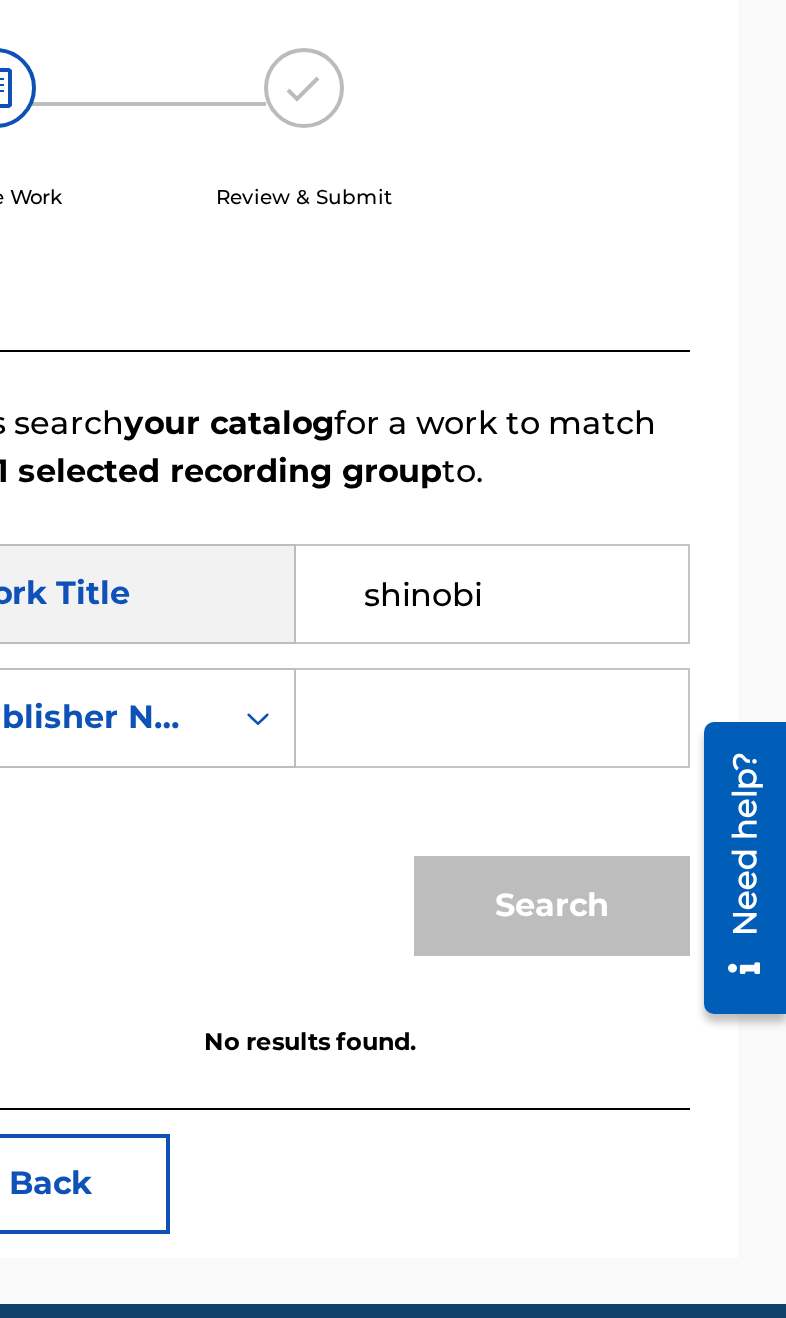 click at bounding box center [639, 929] 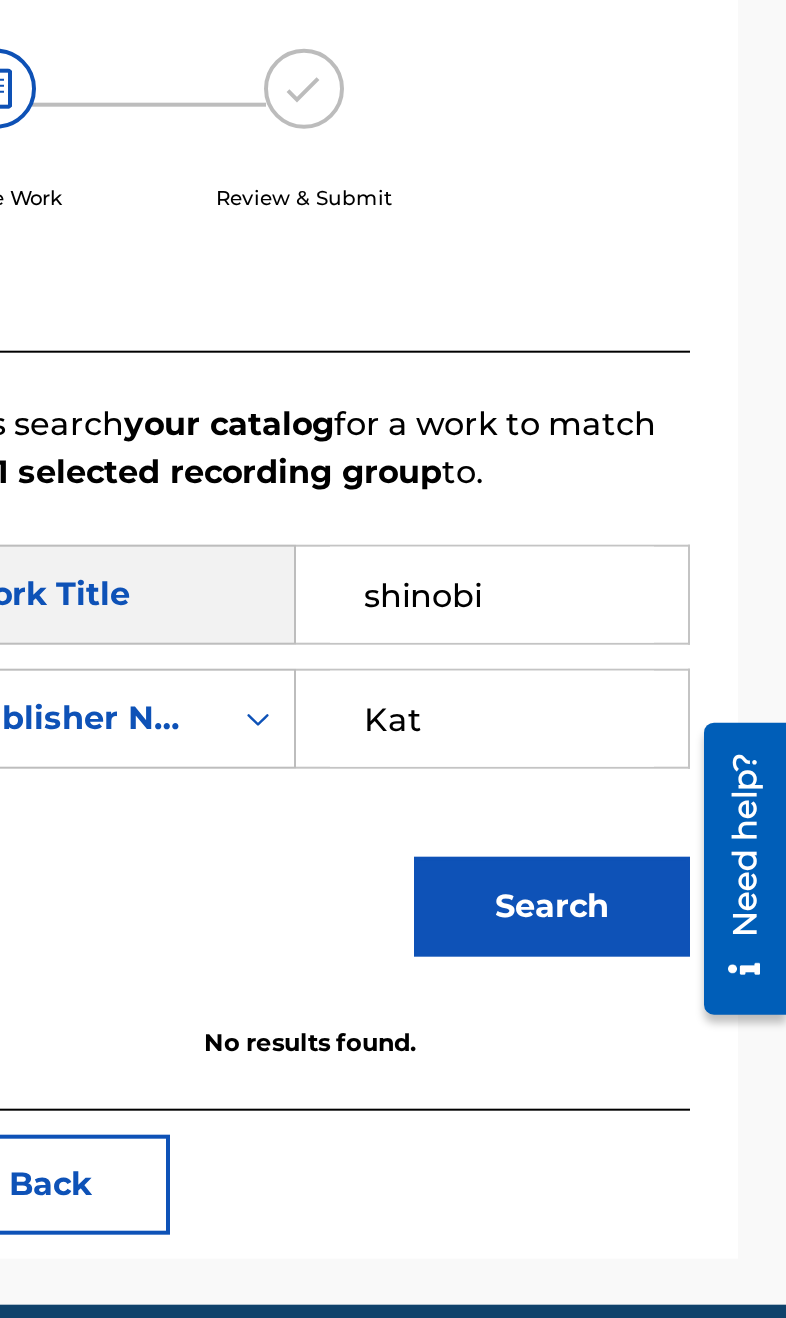 type on "Kat" 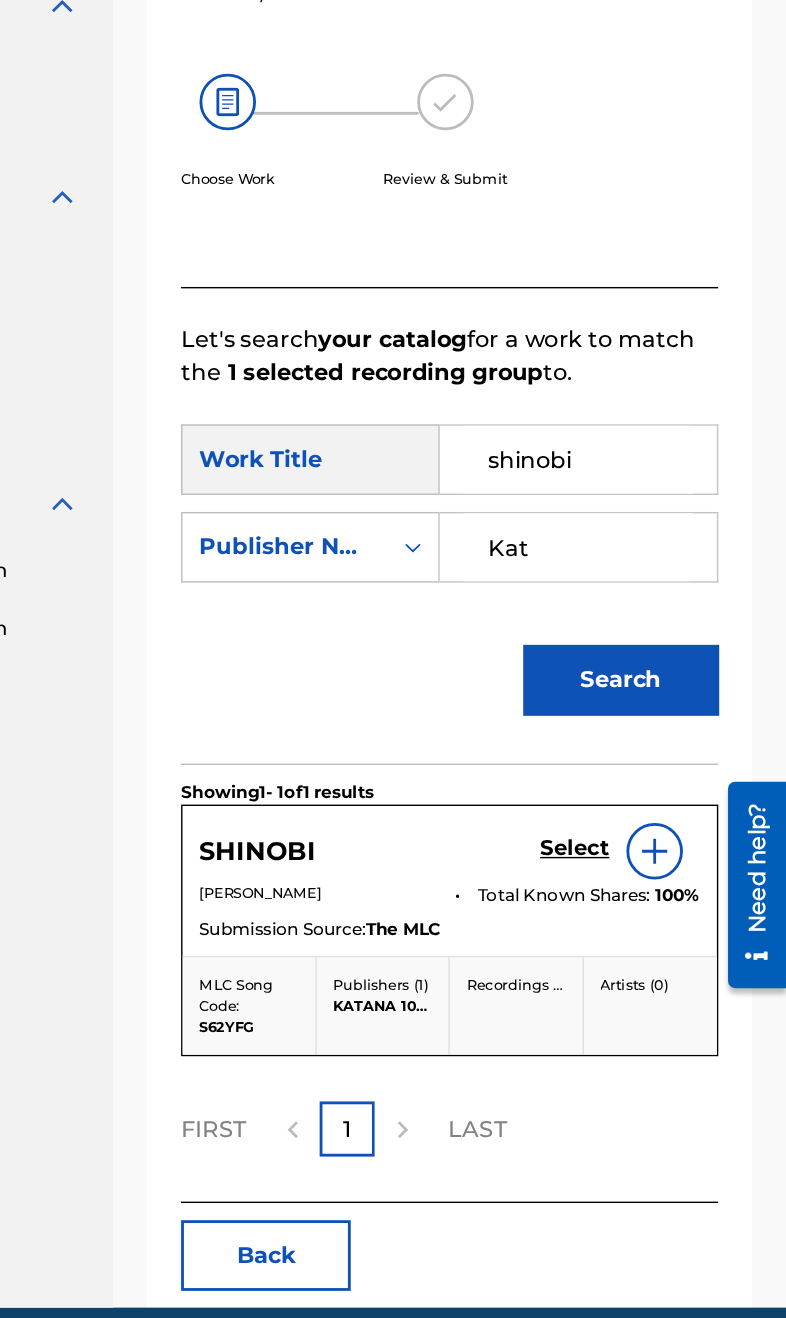 click at bounding box center (693, 980) 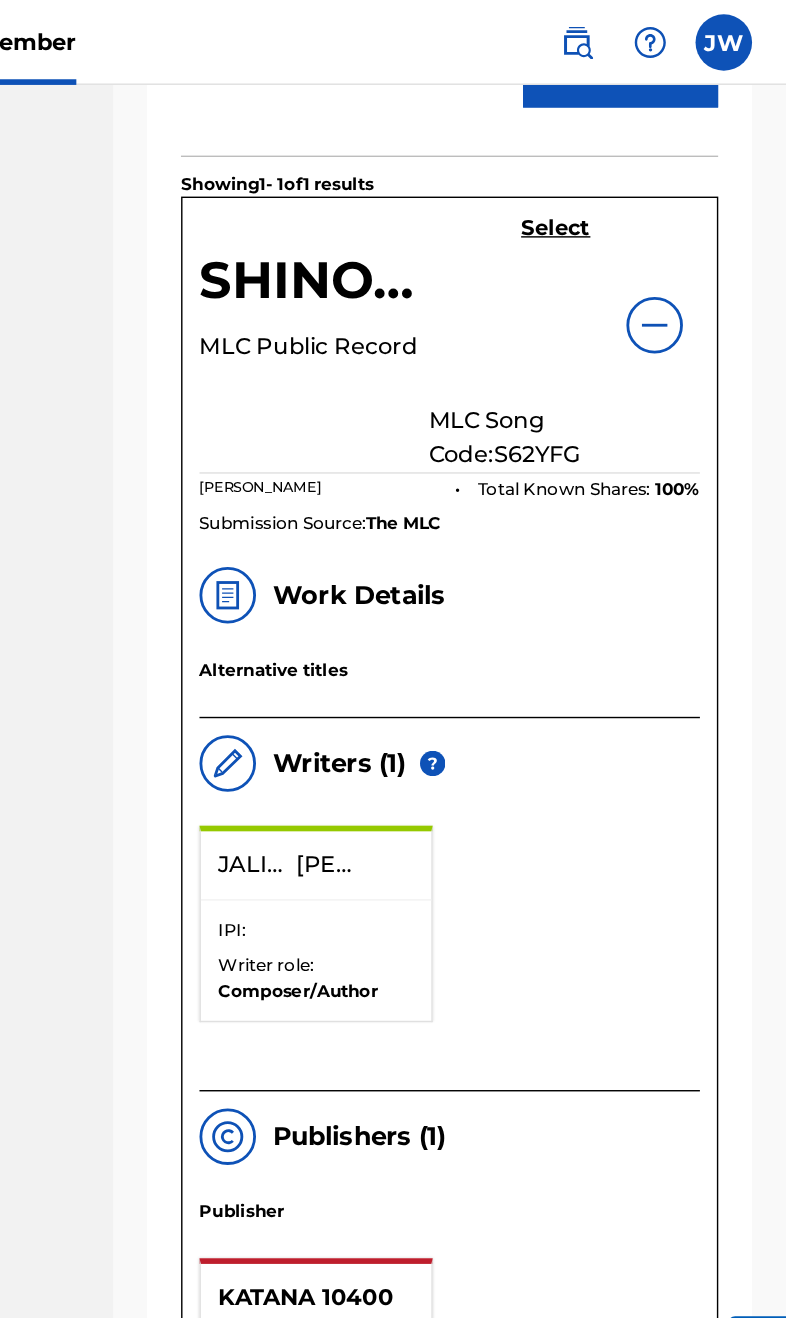 scroll, scrollTop: 970, scrollLeft: 0, axis: vertical 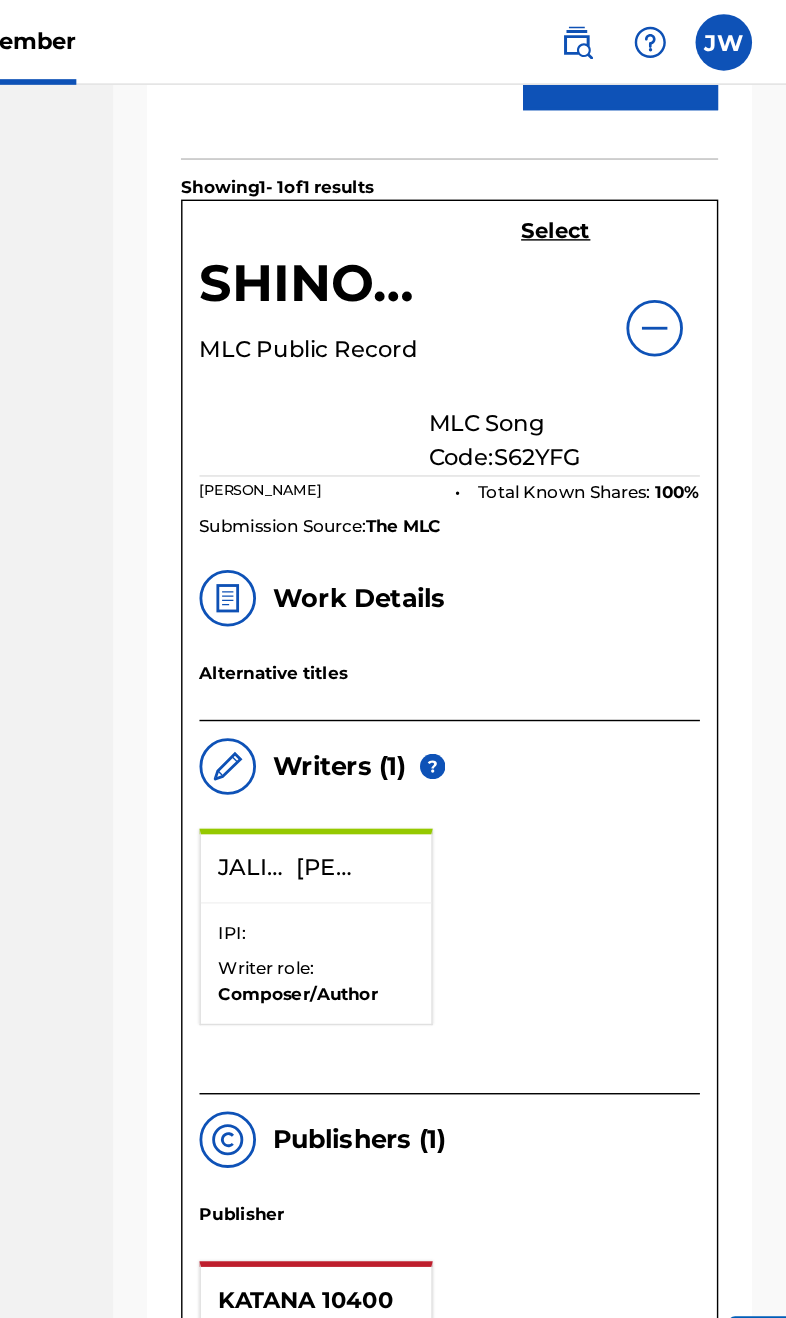 click on "Select" at bounding box center (623, 163) 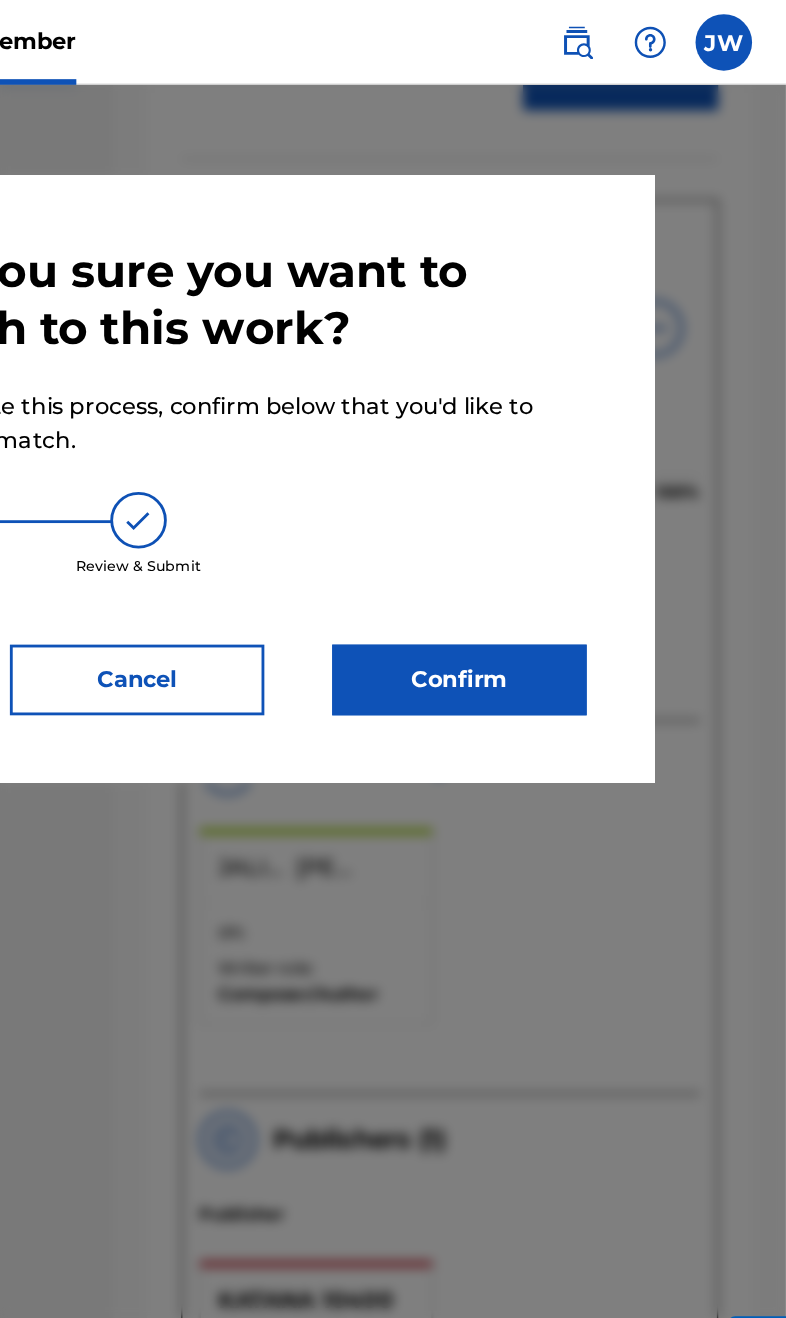 click on "Confirm" at bounding box center (555, 481) 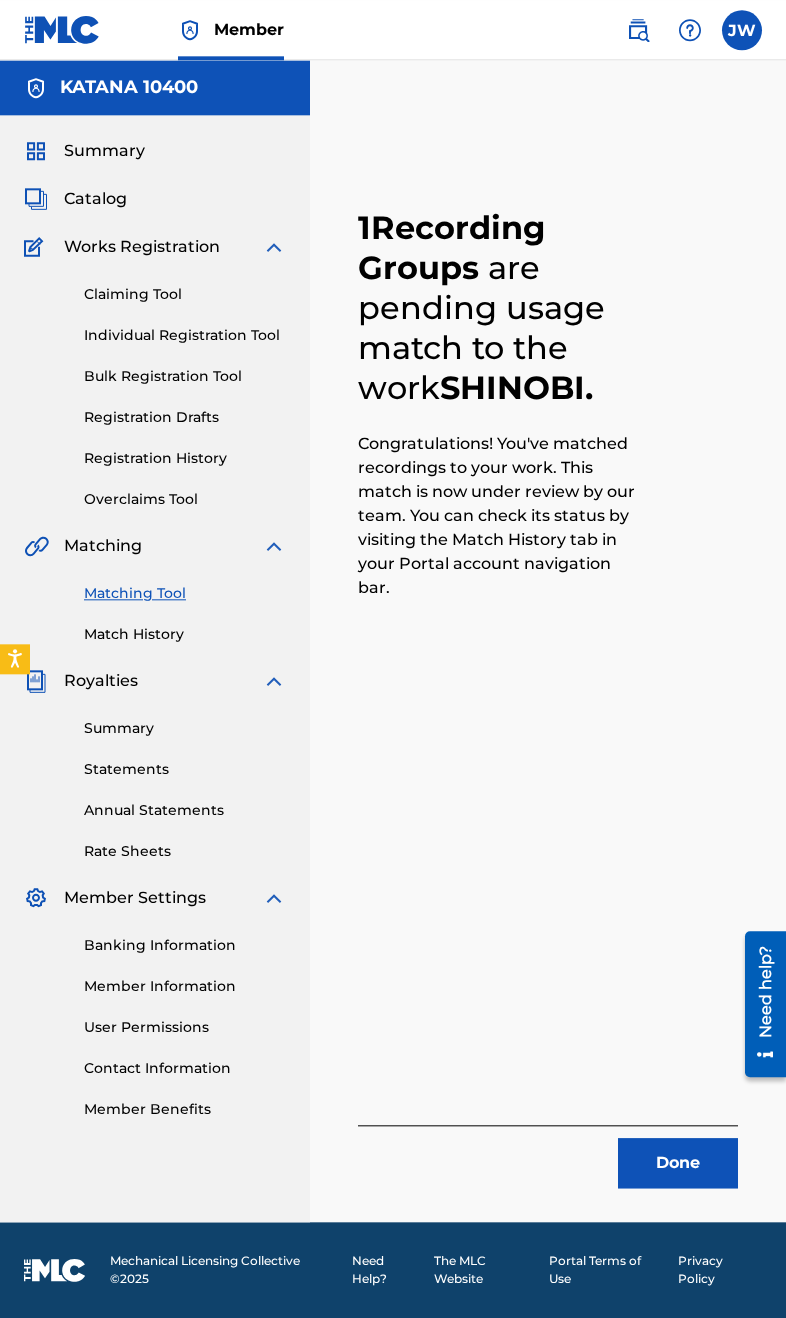 scroll, scrollTop: 0, scrollLeft: 0, axis: both 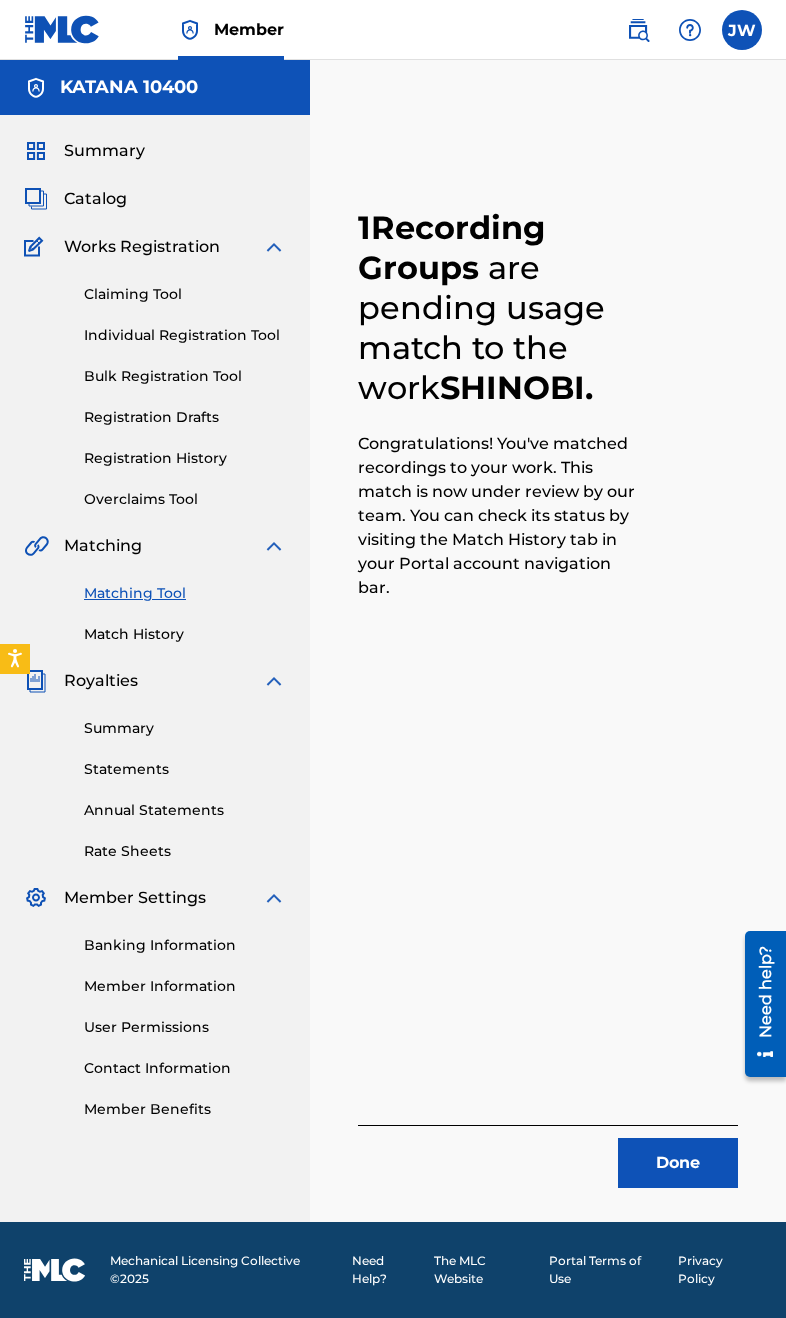 click on "Match History" at bounding box center [185, 634] 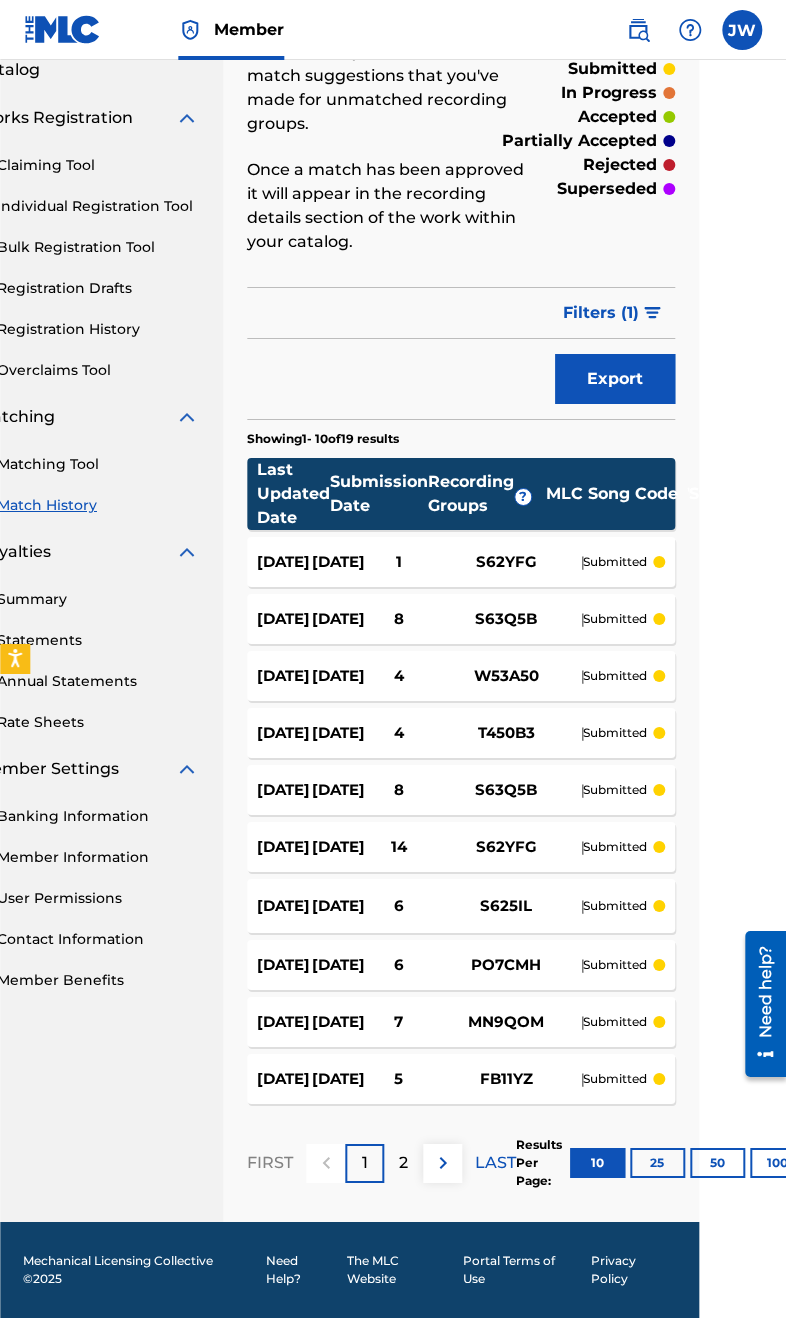 scroll, scrollTop: 164, scrollLeft: 93, axis: both 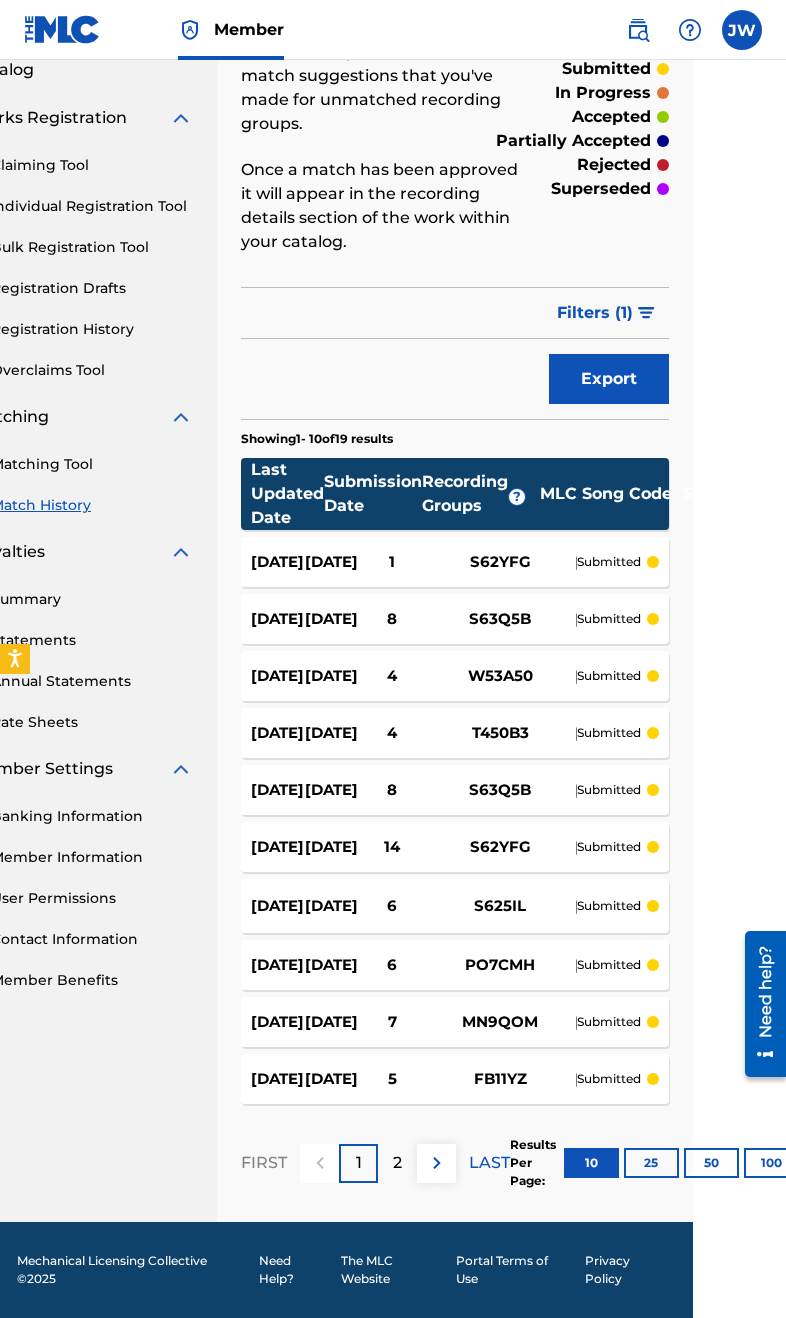 click on "25" at bounding box center (651, 1163) 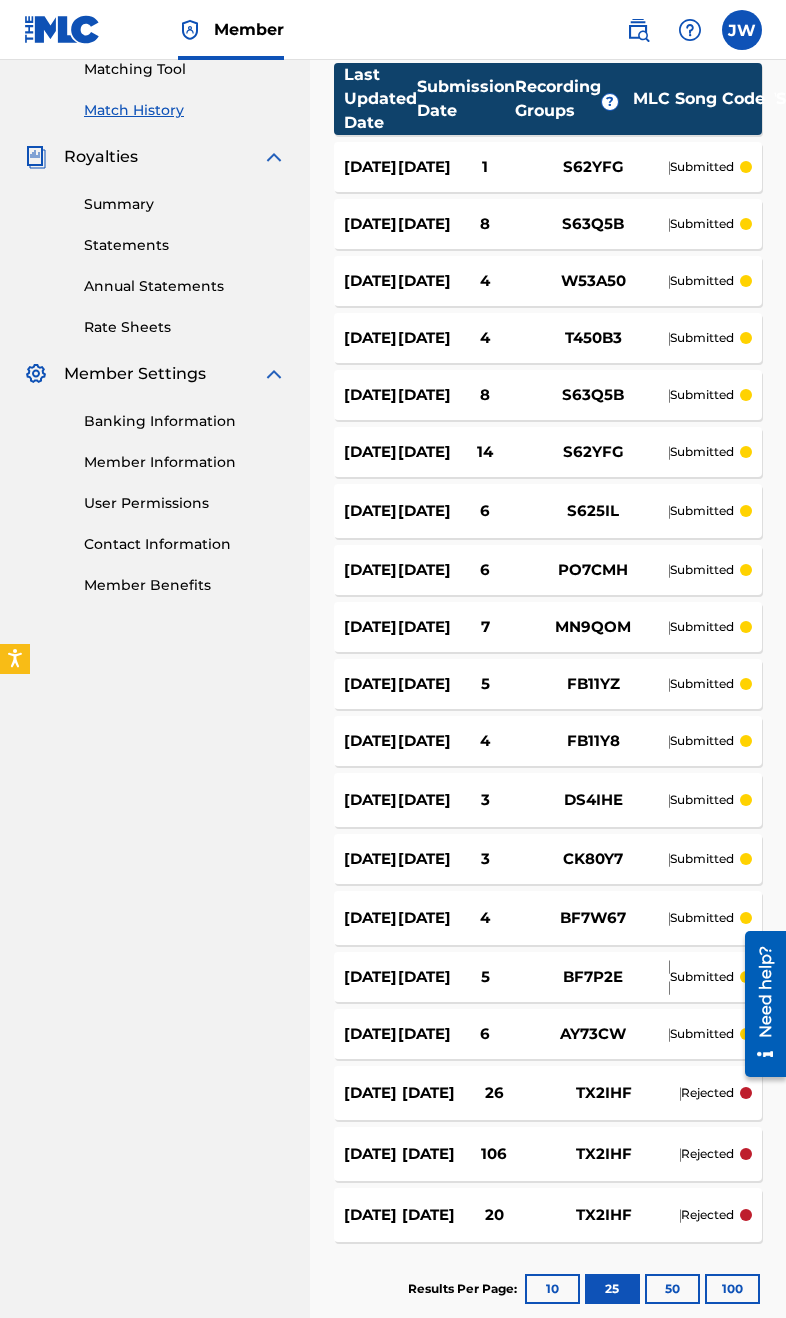 scroll, scrollTop: 525, scrollLeft: 0, axis: vertical 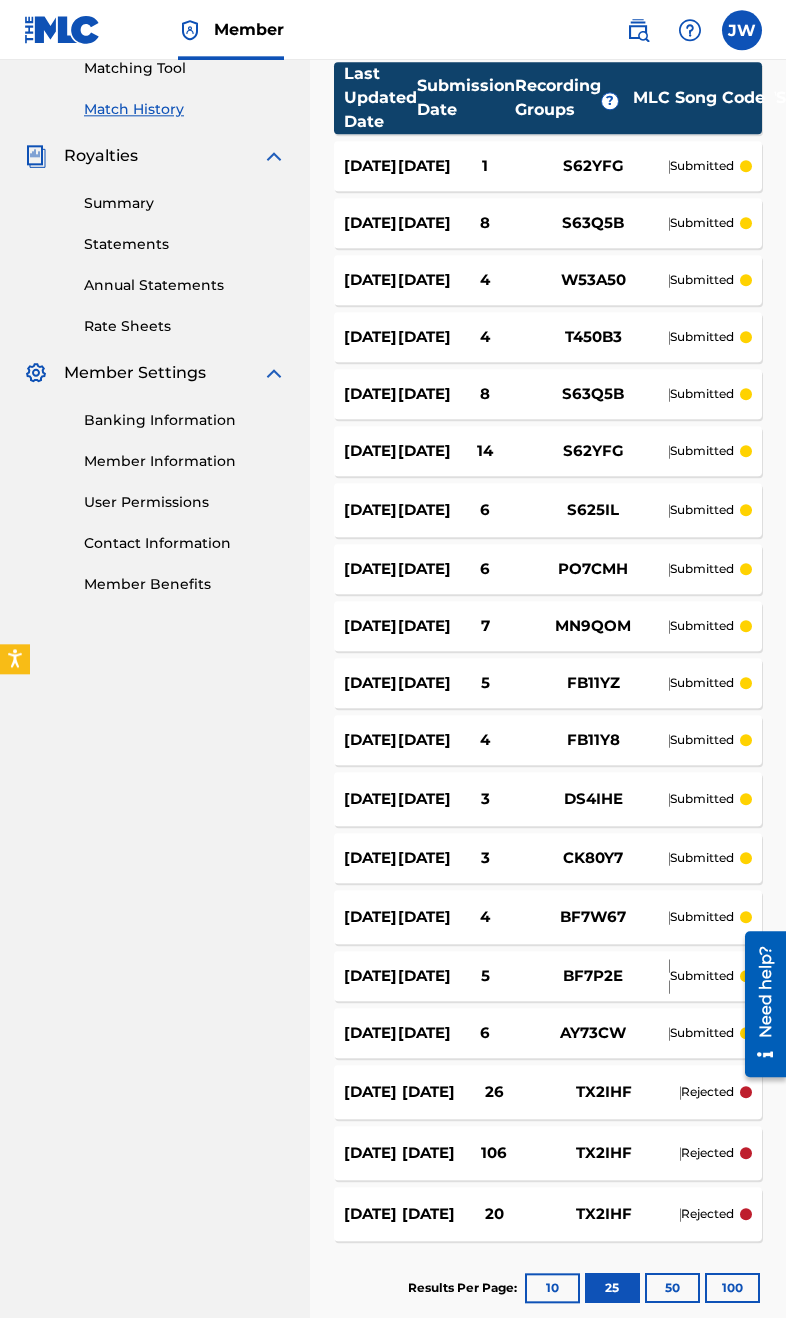 click on "[DATE]" at bounding box center [425, 223] 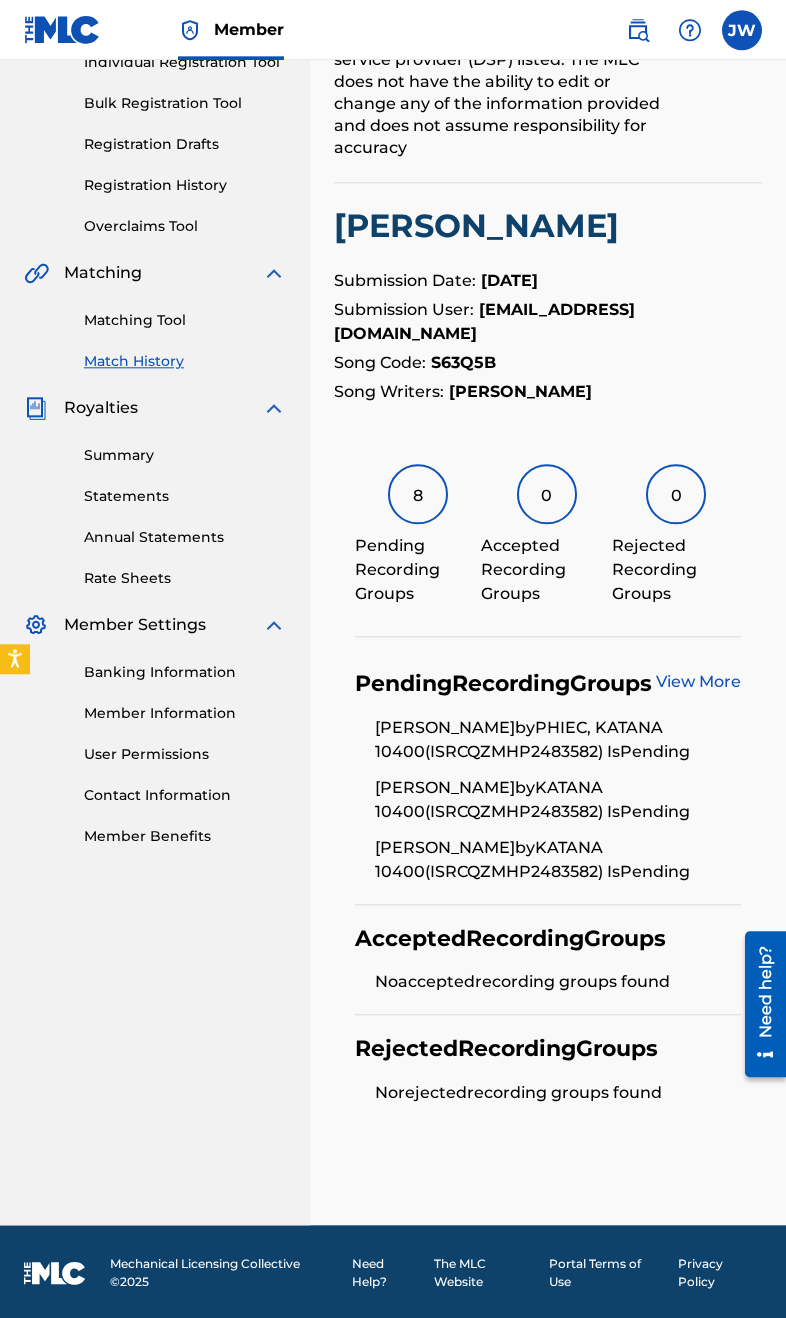 scroll, scrollTop: 322, scrollLeft: 0, axis: vertical 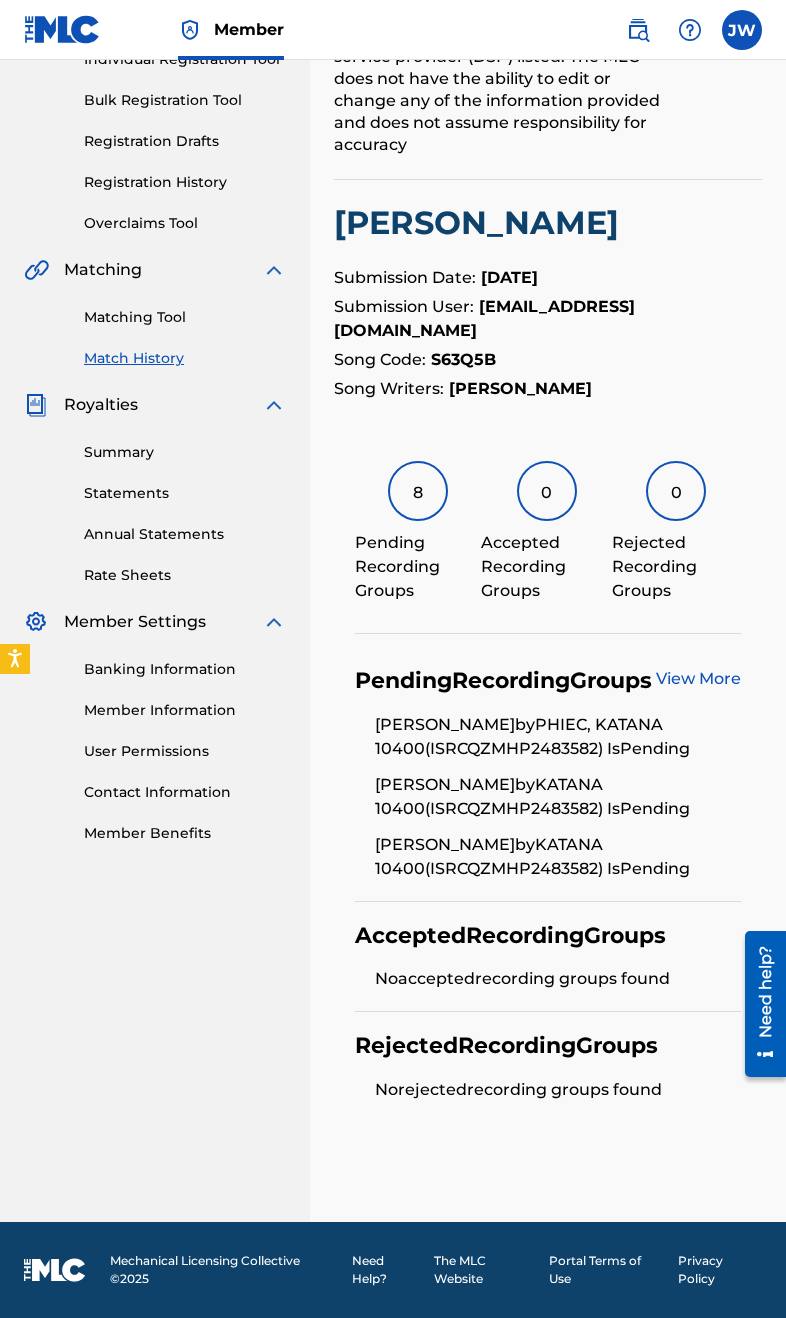 click on "View More" at bounding box center [698, 678] 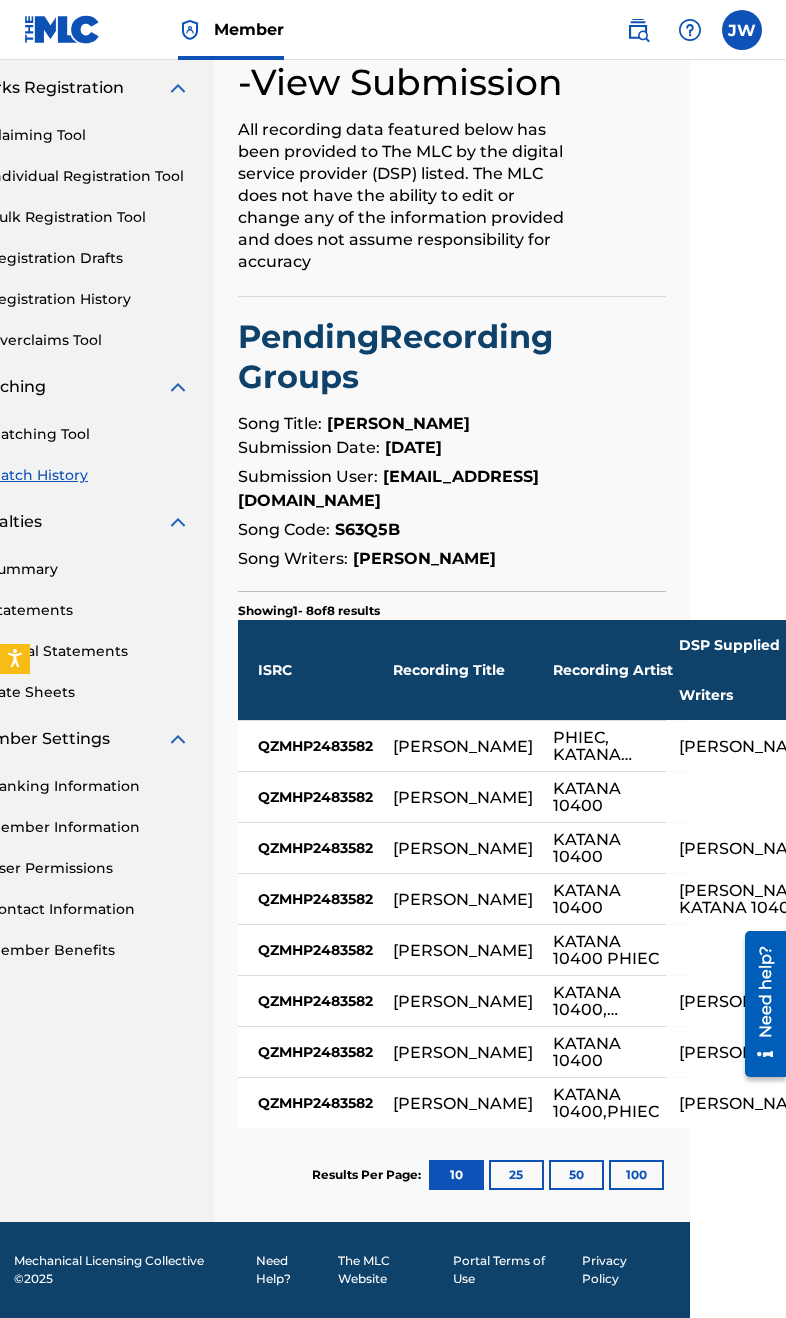 scroll, scrollTop: 188, scrollLeft: 98, axis: both 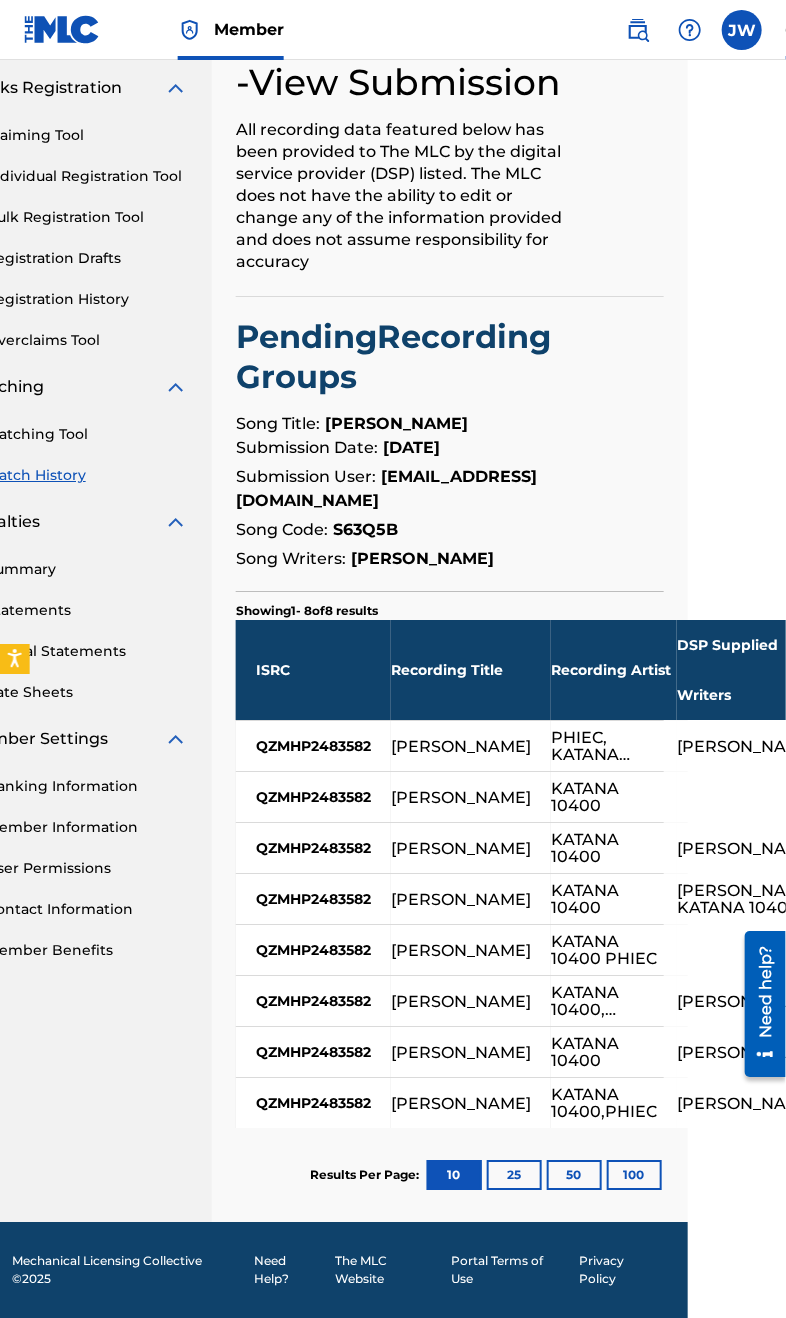 click on "10" at bounding box center (454, 1175) 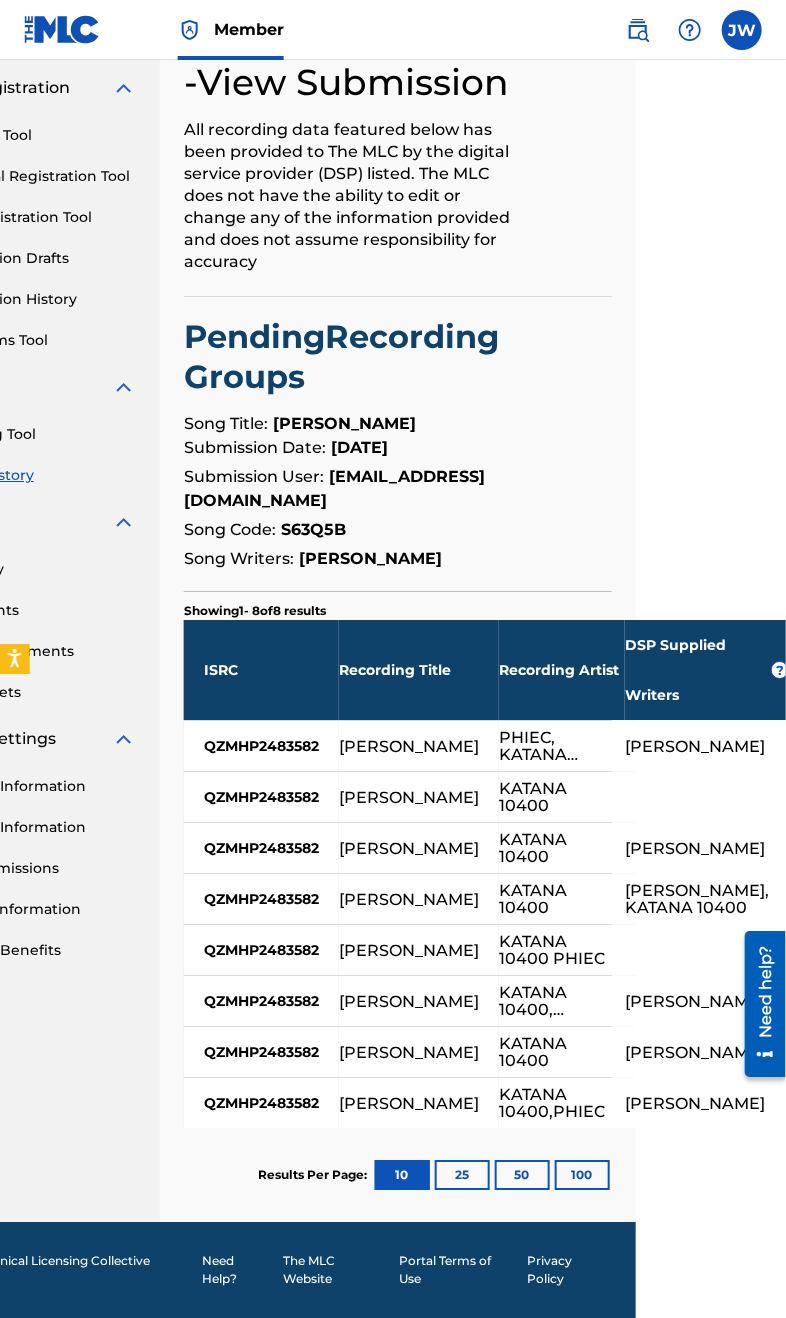 scroll, scrollTop: 188, scrollLeft: 184, axis: both 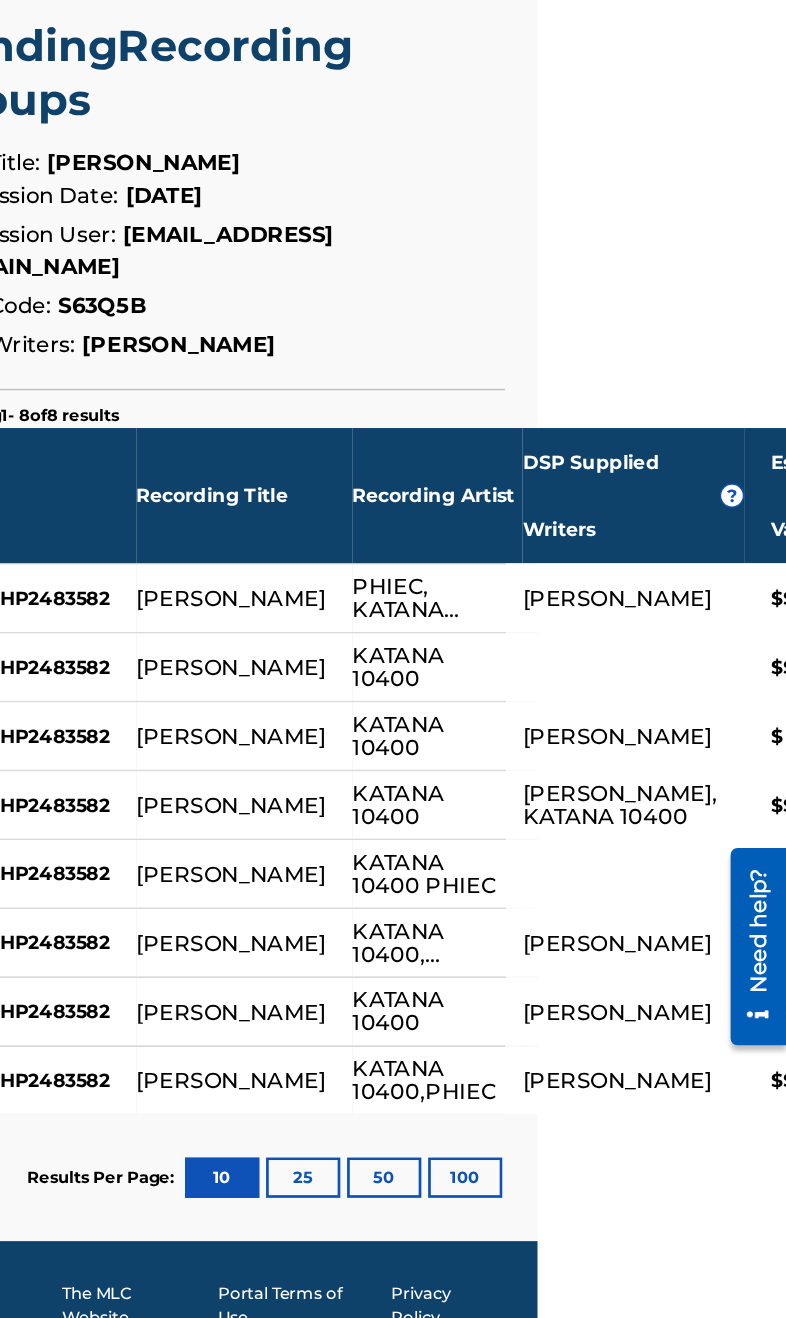 click on "?" at bounding box center (864, 670) 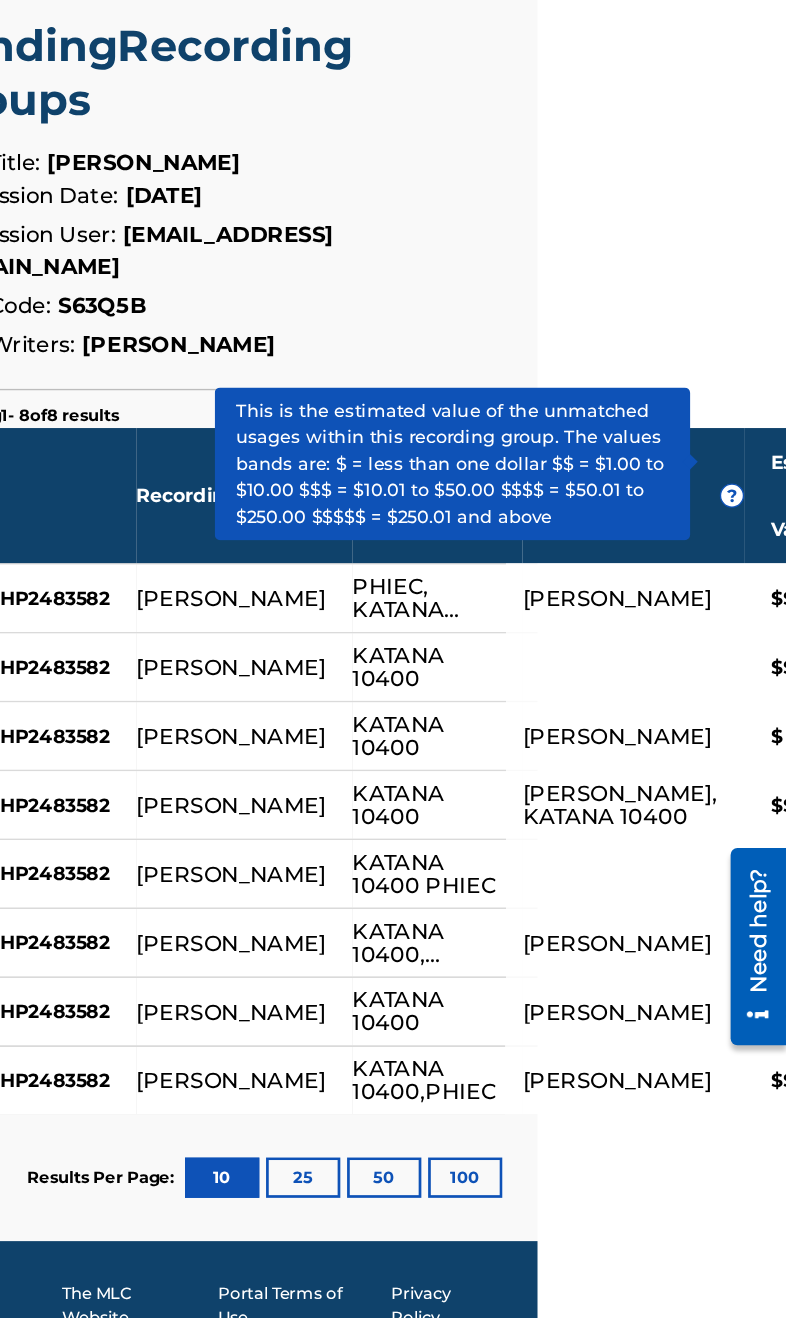click on "?" at bounding box center [864, 670] 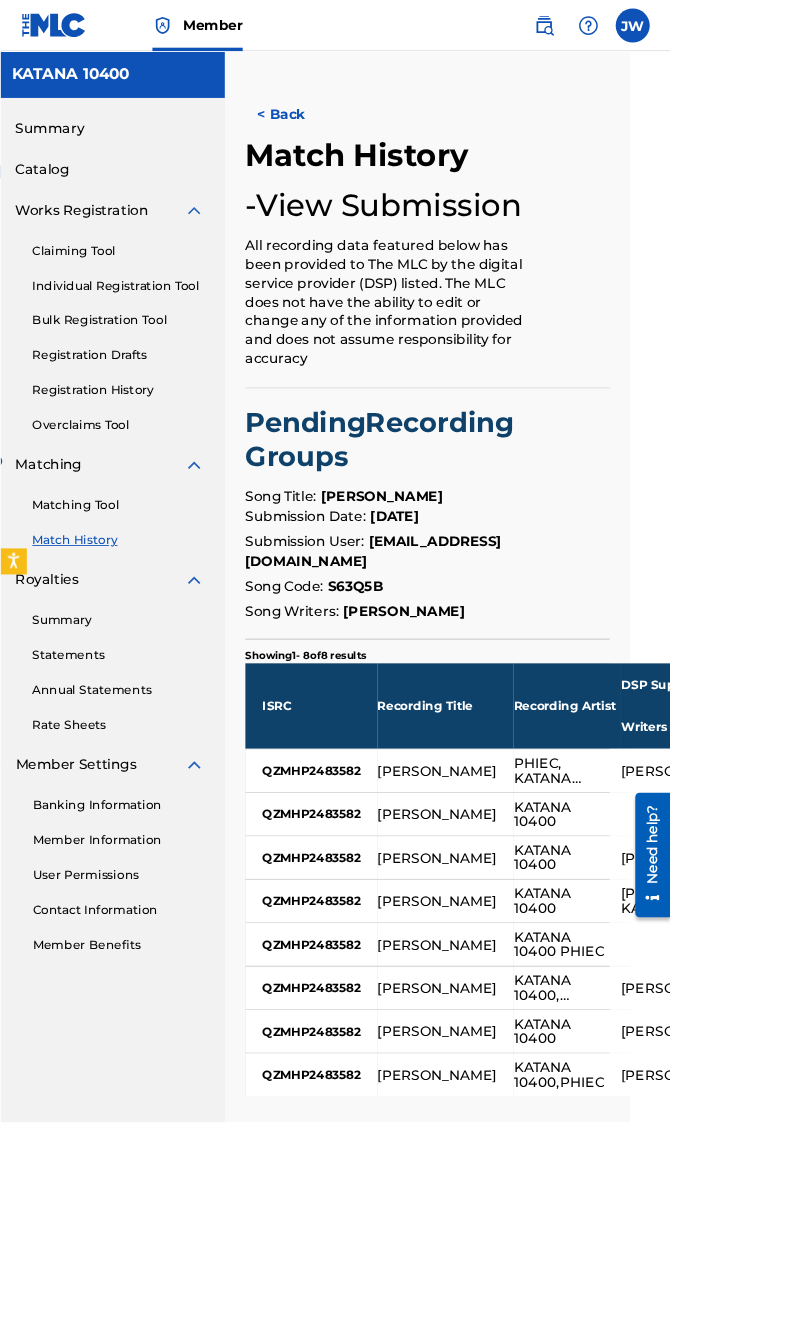 scroll, scrollTop: 0, scrollLeft: 46, axis: horizontal 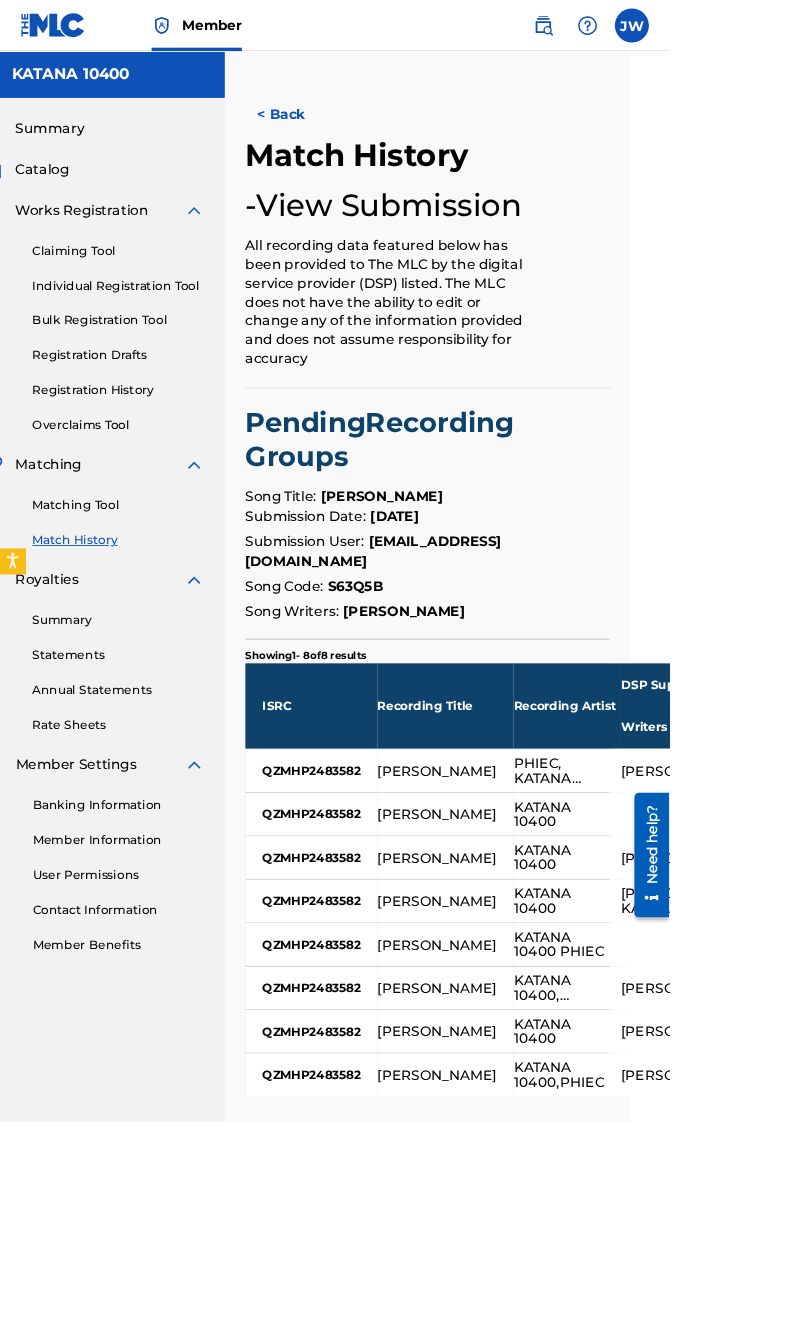 click on "Summary" at bounding box center (139, 728) 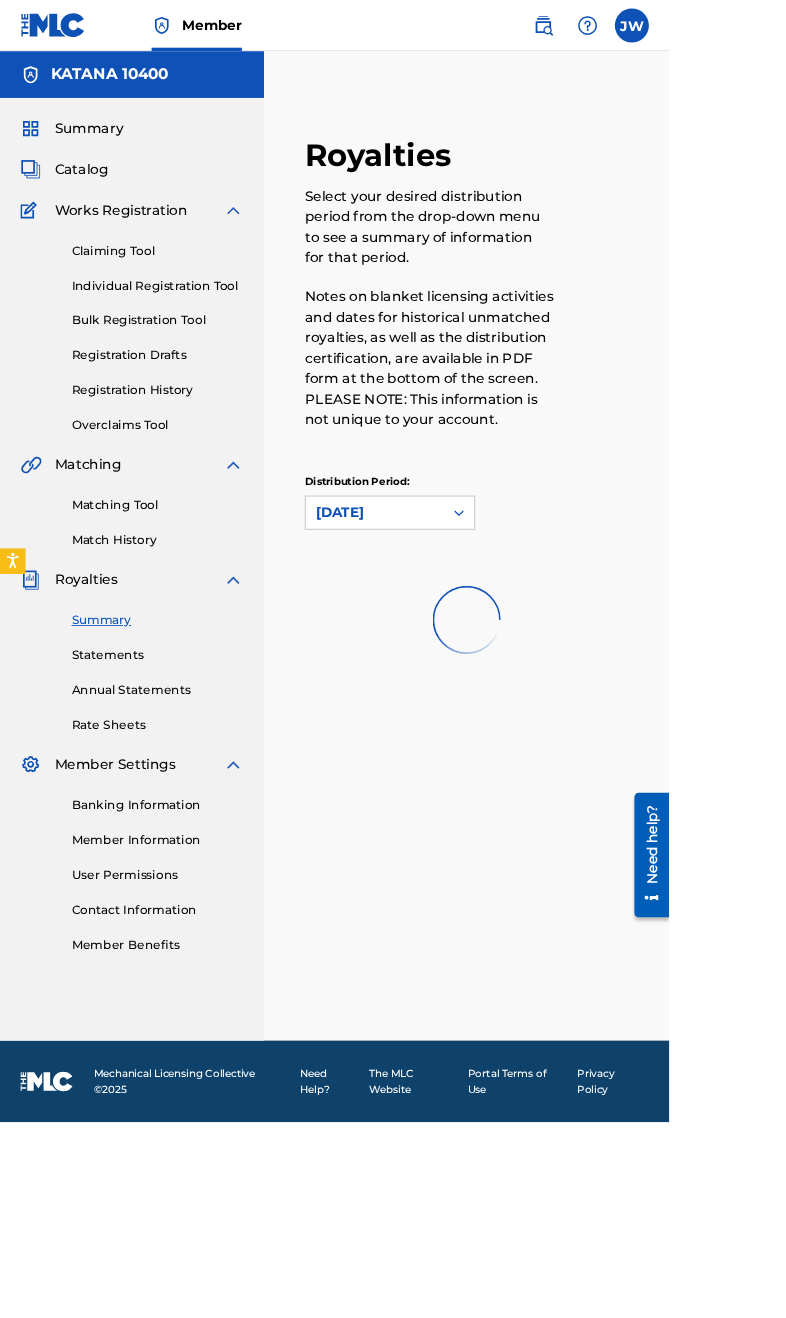 scroll, scrollTop: 0, scrollLeft: 0, axis: both 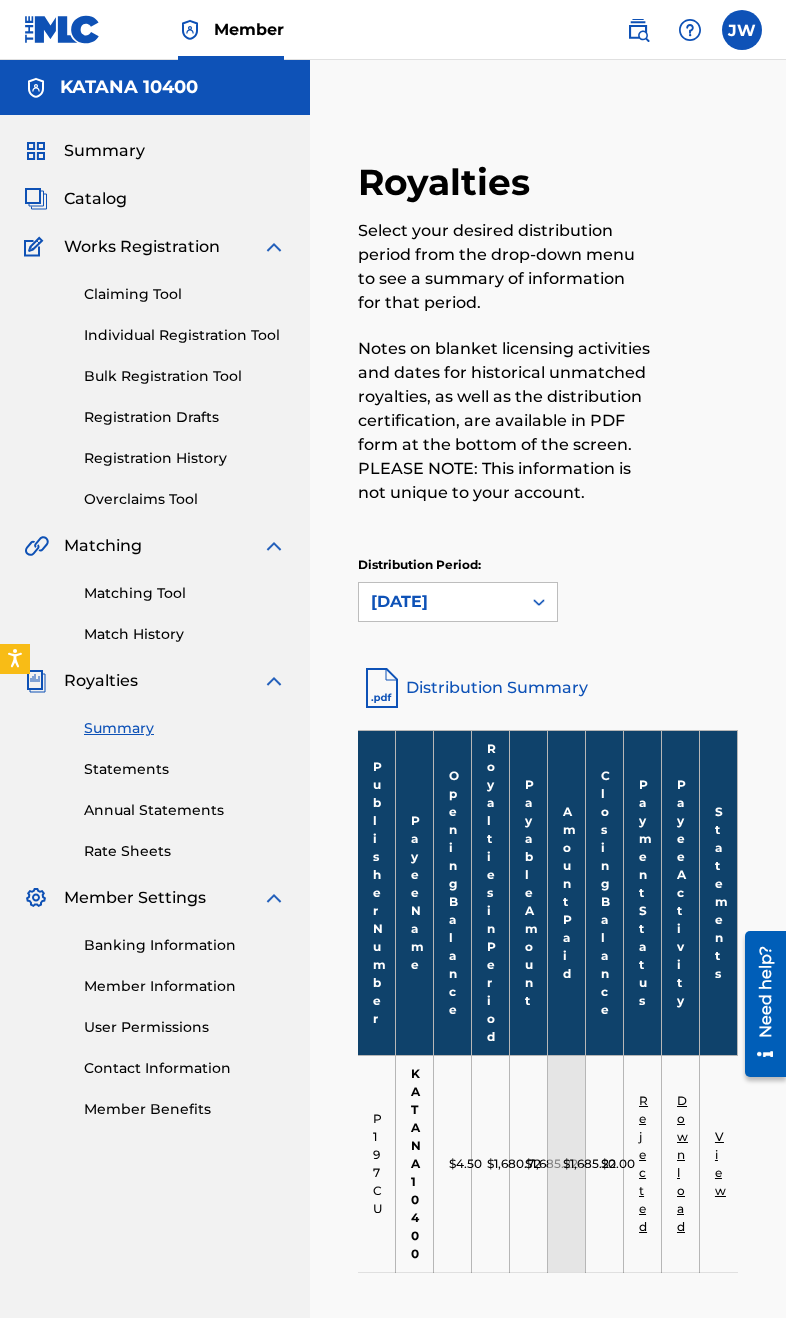 click on "Summary" at bounding box center [104, 151] 